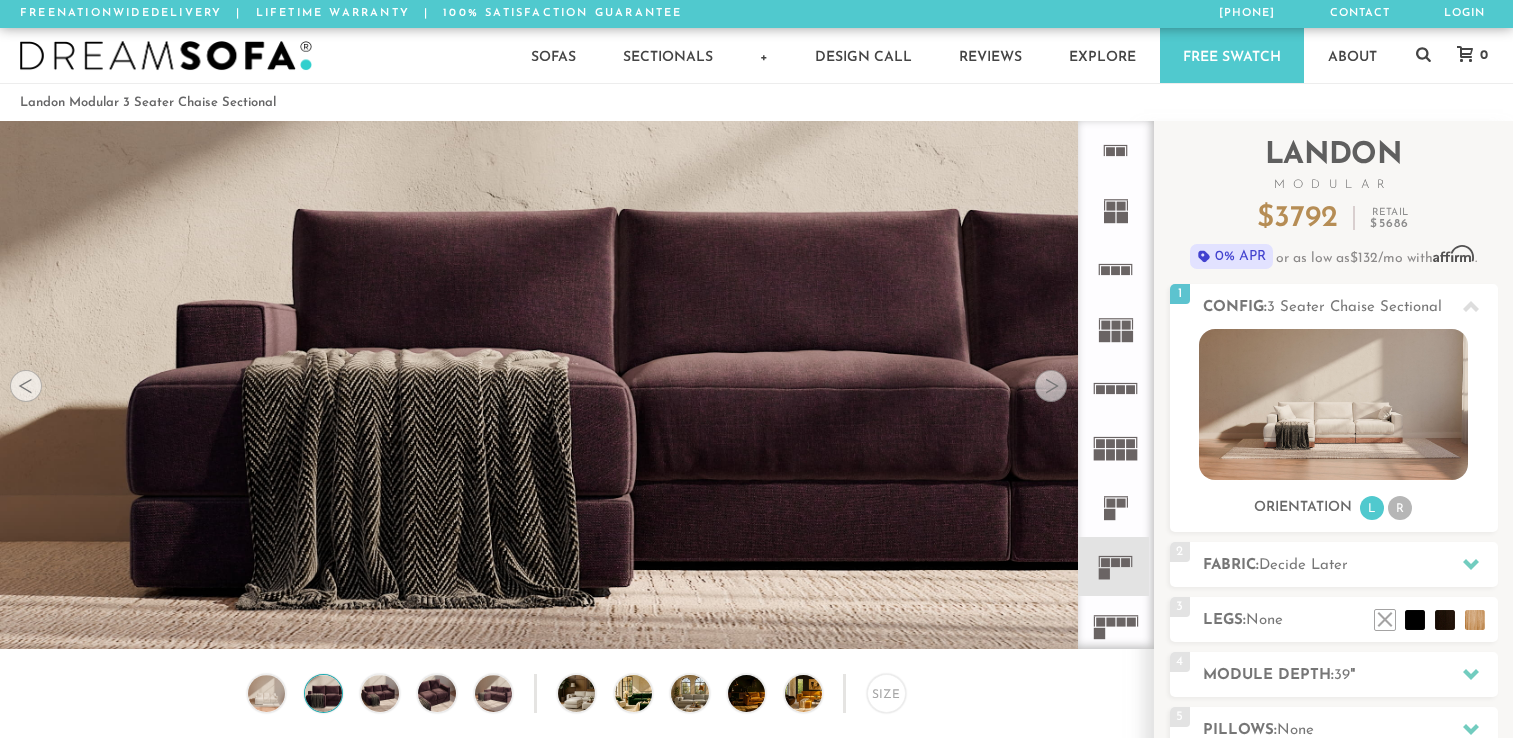 scroll, scrollTop: 203, scrollLeft: 0, axis: vertical 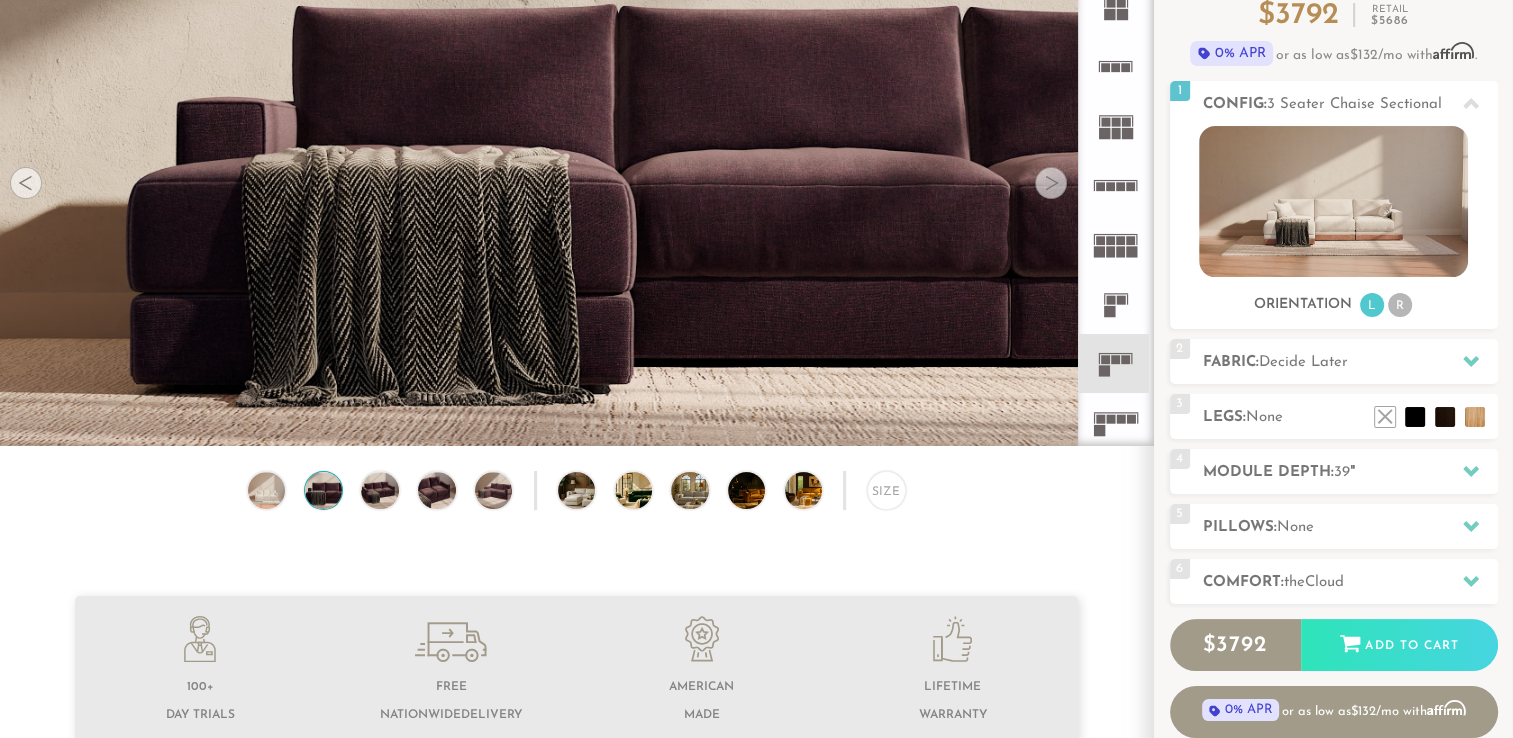 click at bounding box center [1051, 183] 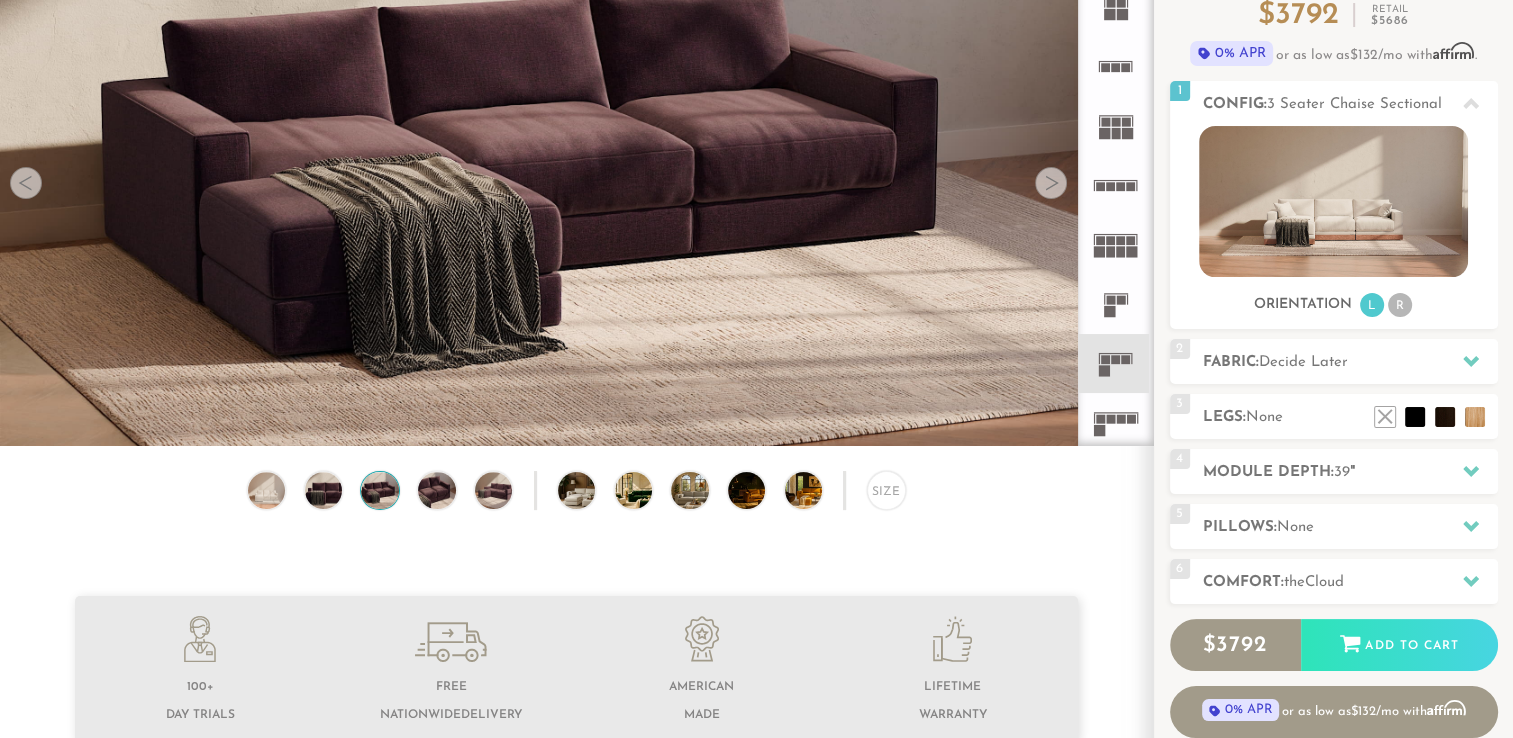 click at bounding box center (1051, 183) 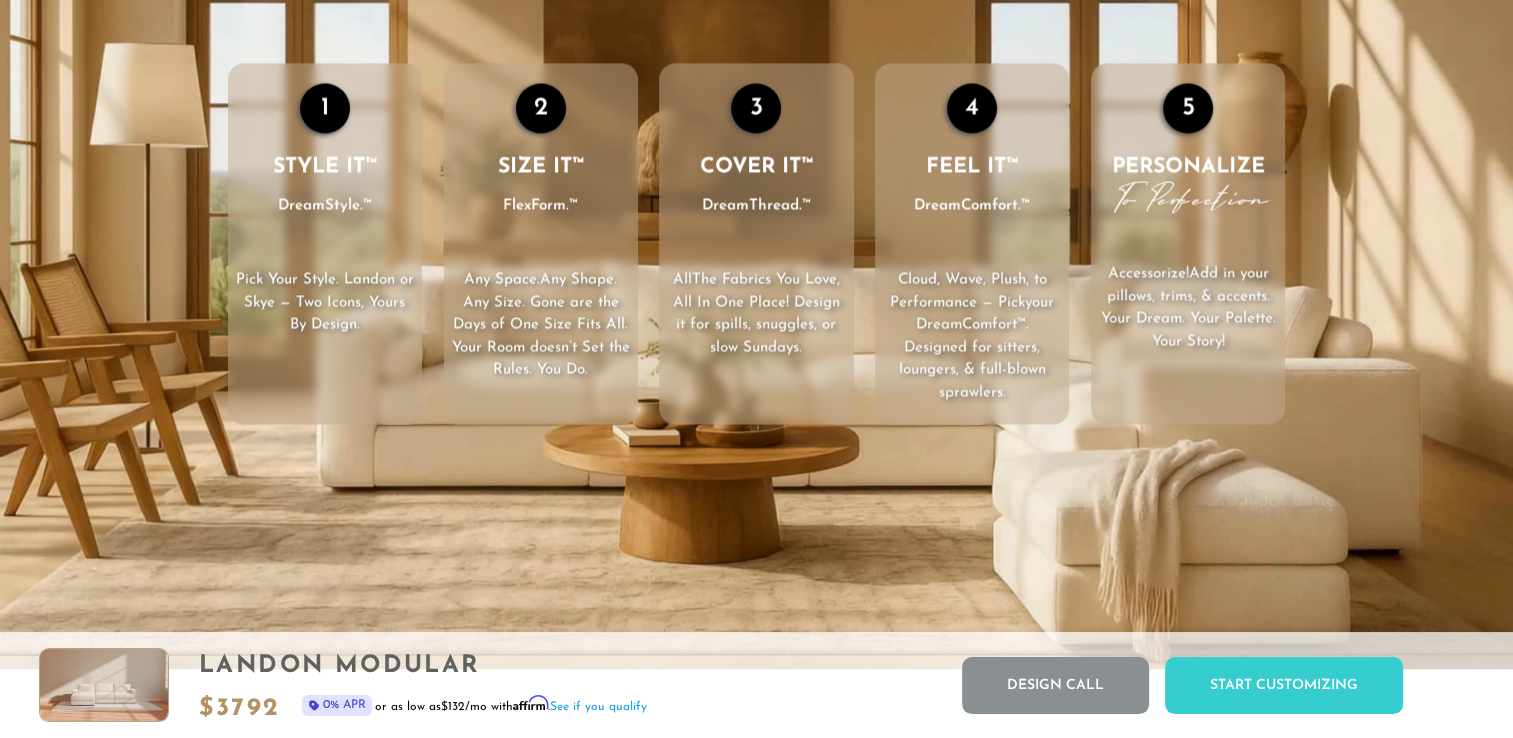 scroll, scrollTop: 3708, scrollLeft: 0, axis: vertical 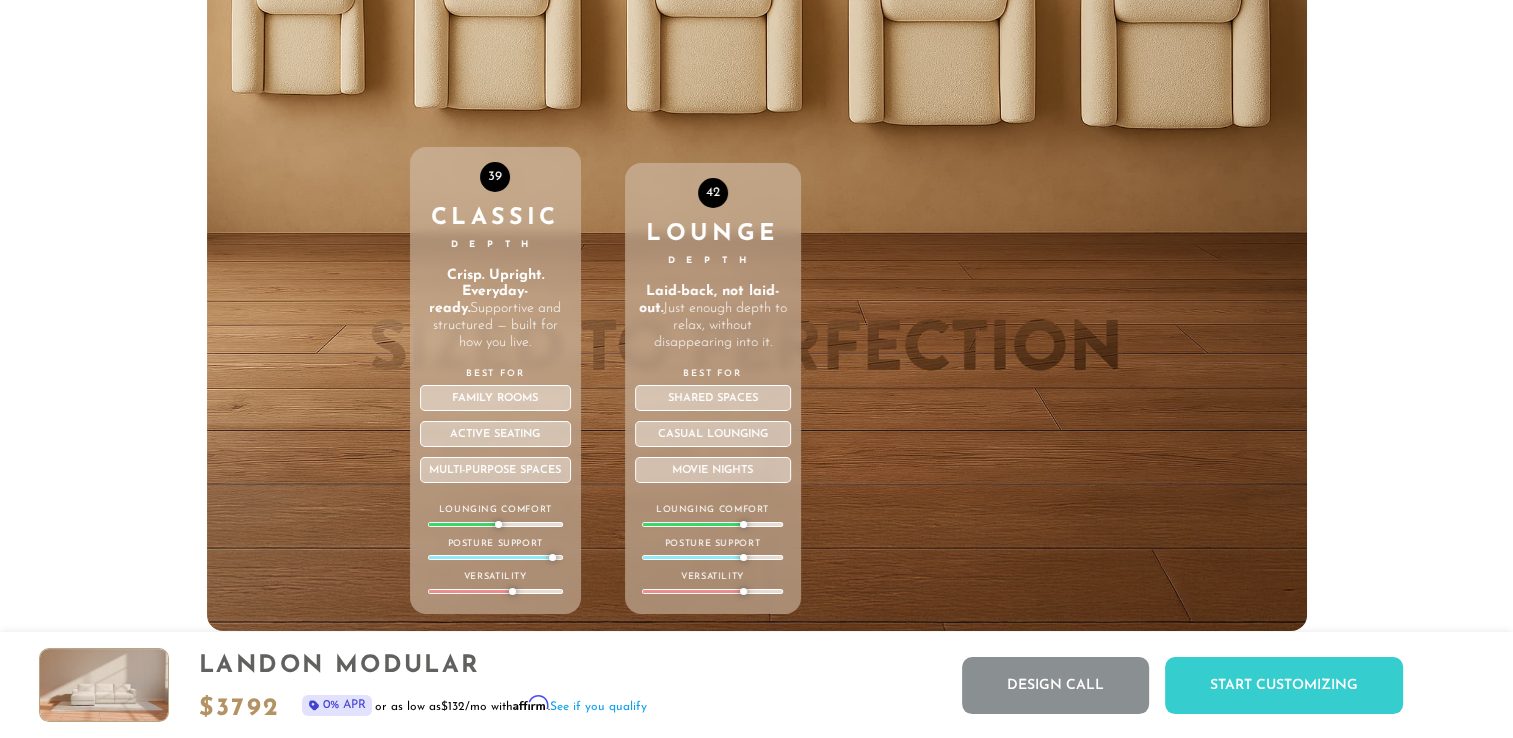 click on "Lounge Depth" at bounding box center [713, 246] 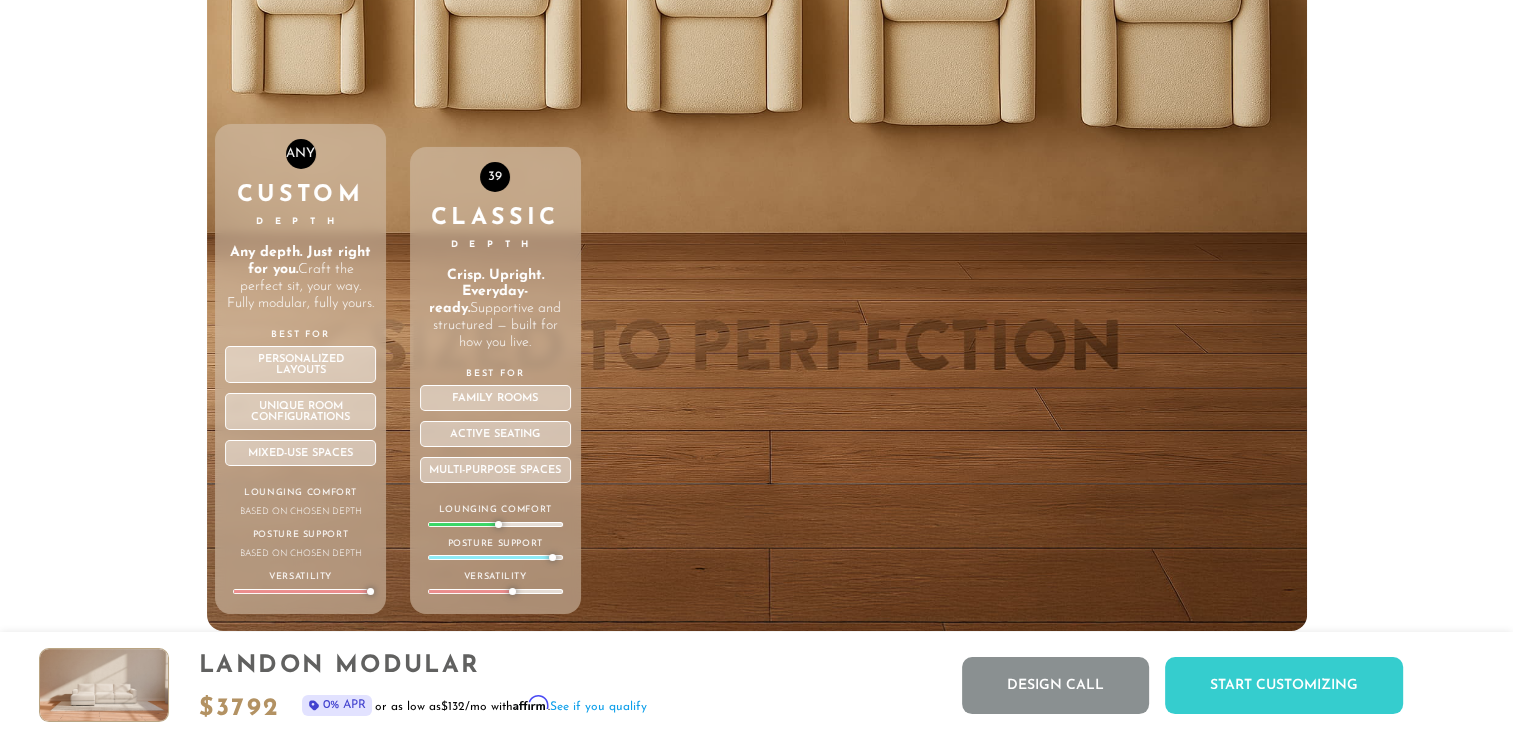 click on "Custom Depth" at bounding box center [300, 207] 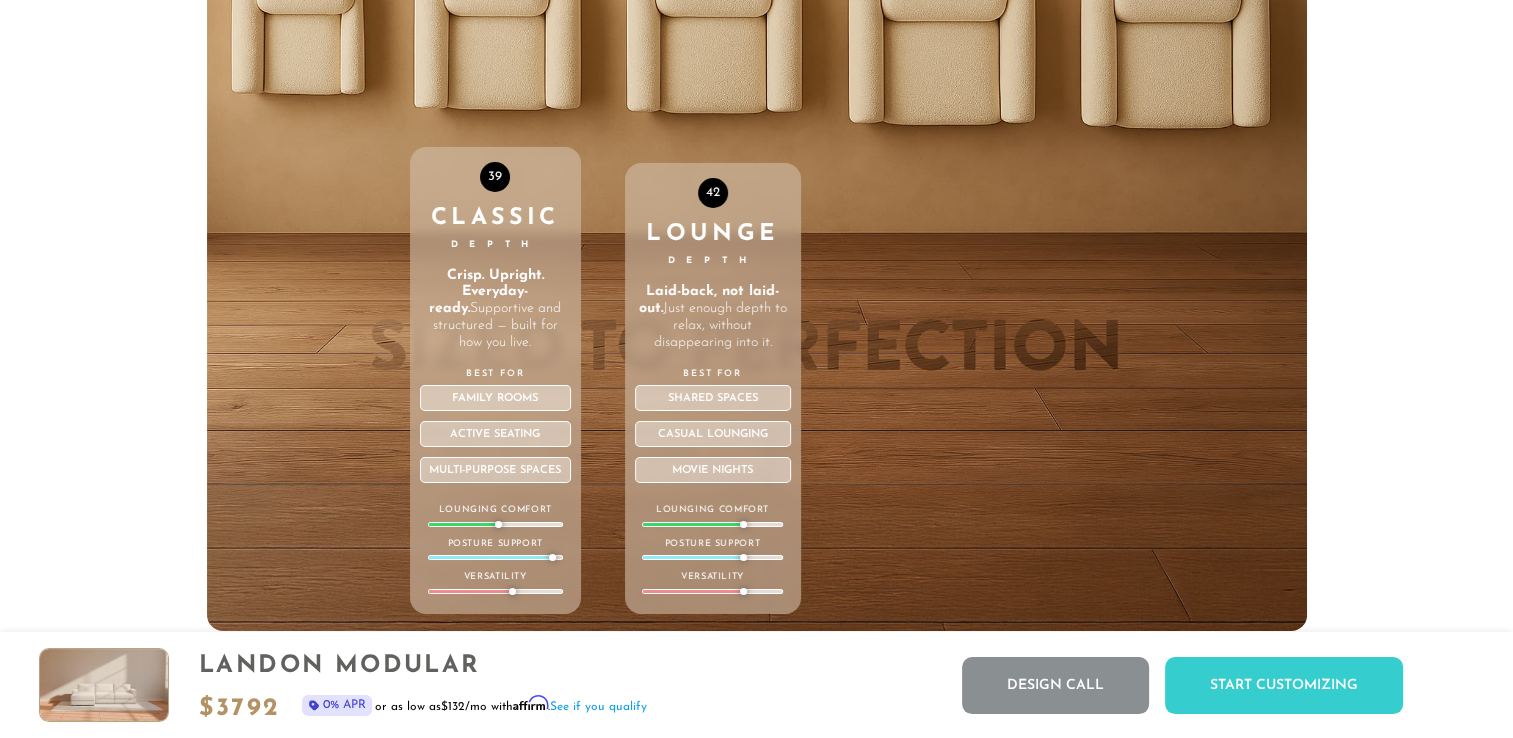 click on "Lounge Depth" at bounding box center (713, 246) 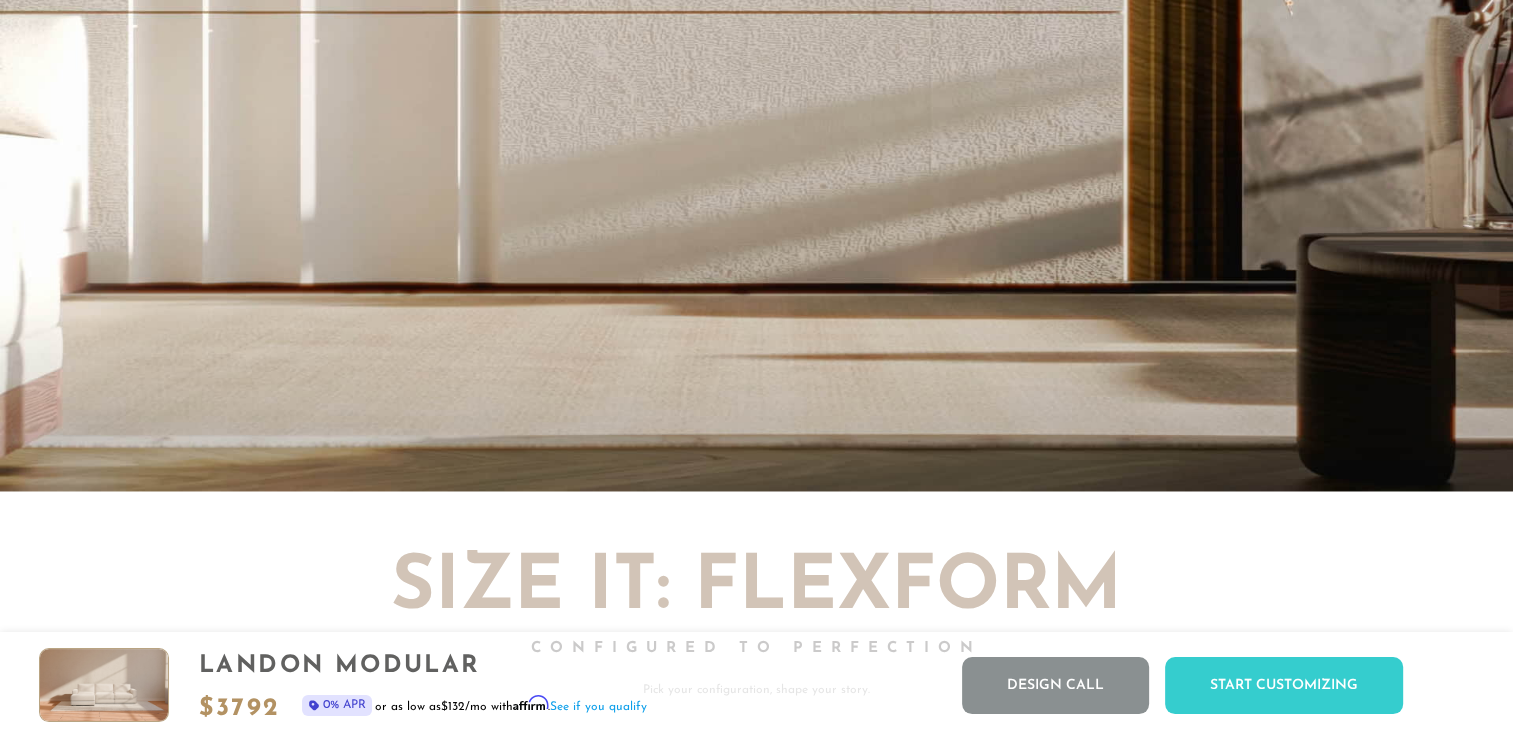 scroll, scrollTop: 4324, scrollLeft: 0, axis: vertical 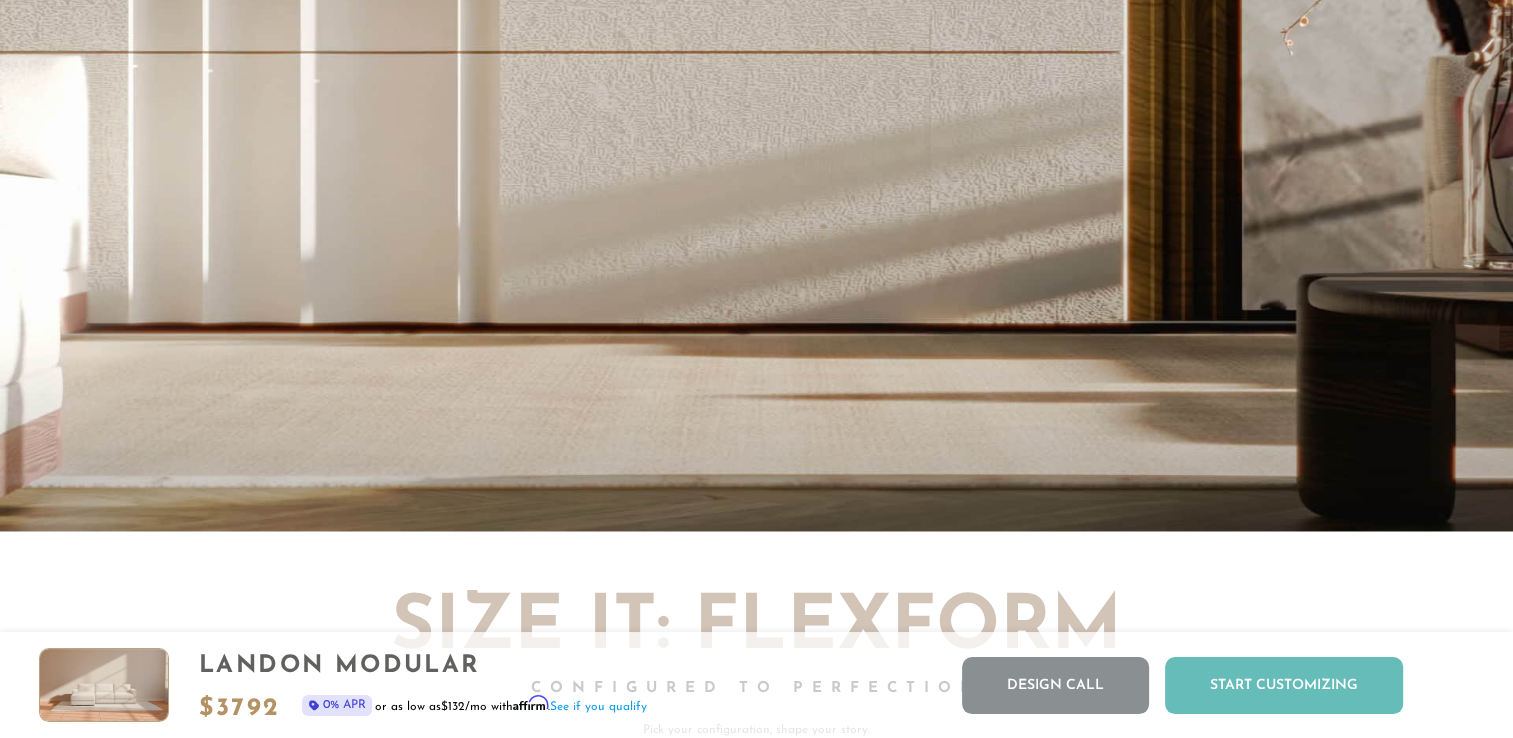 click on "Start Customizing" at bounding box center (1284, 685) 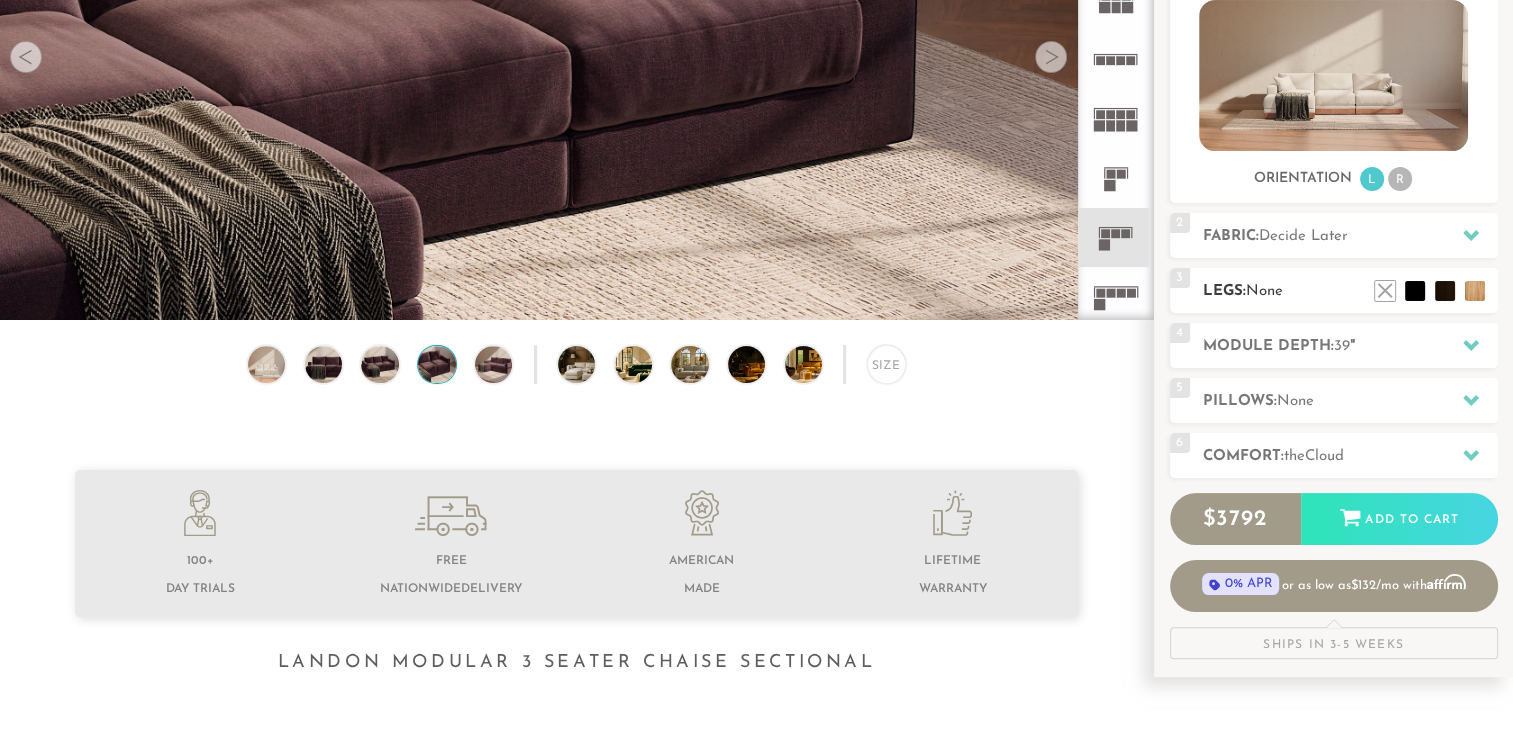 scroll, scrollTop: 212, scrollLeft: 0, axis: vertical 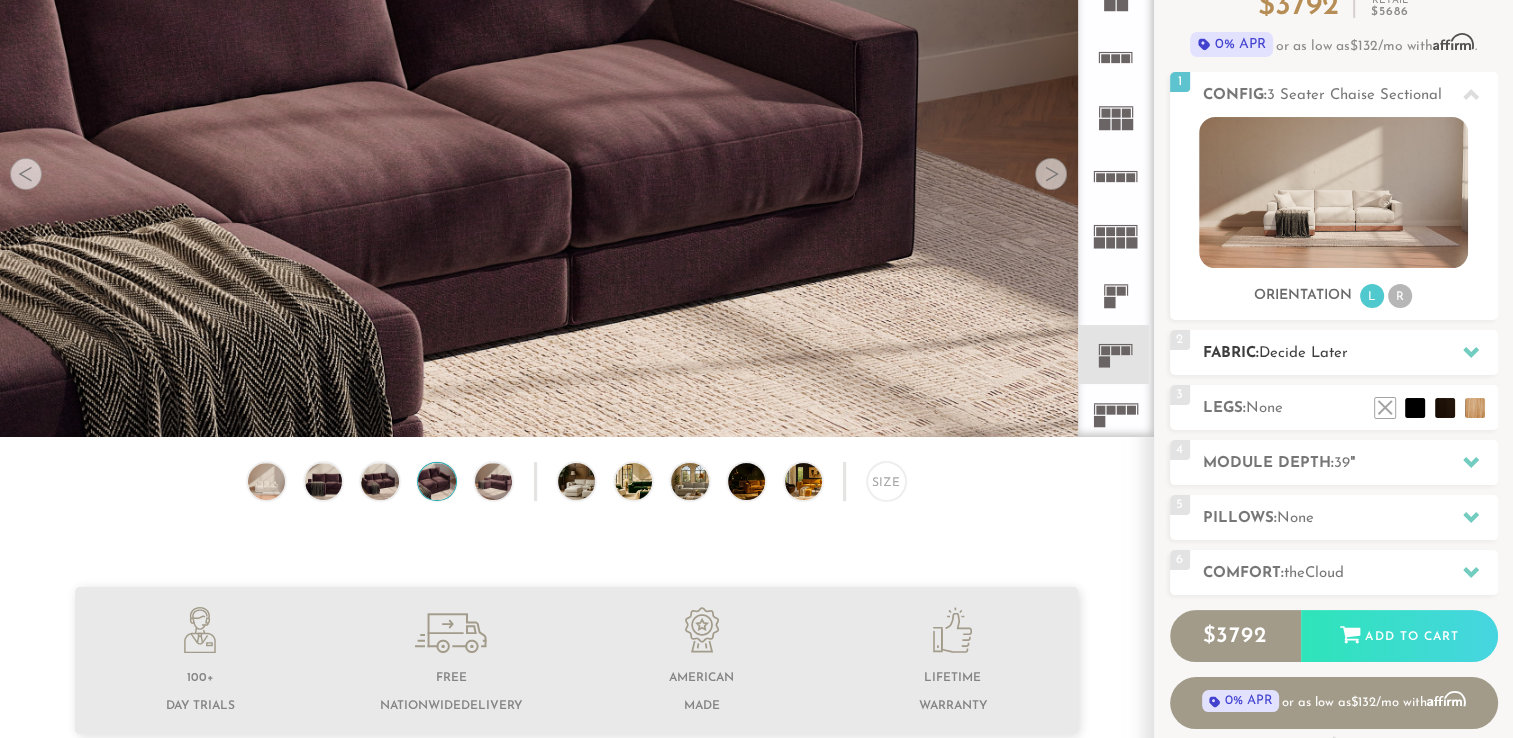 click 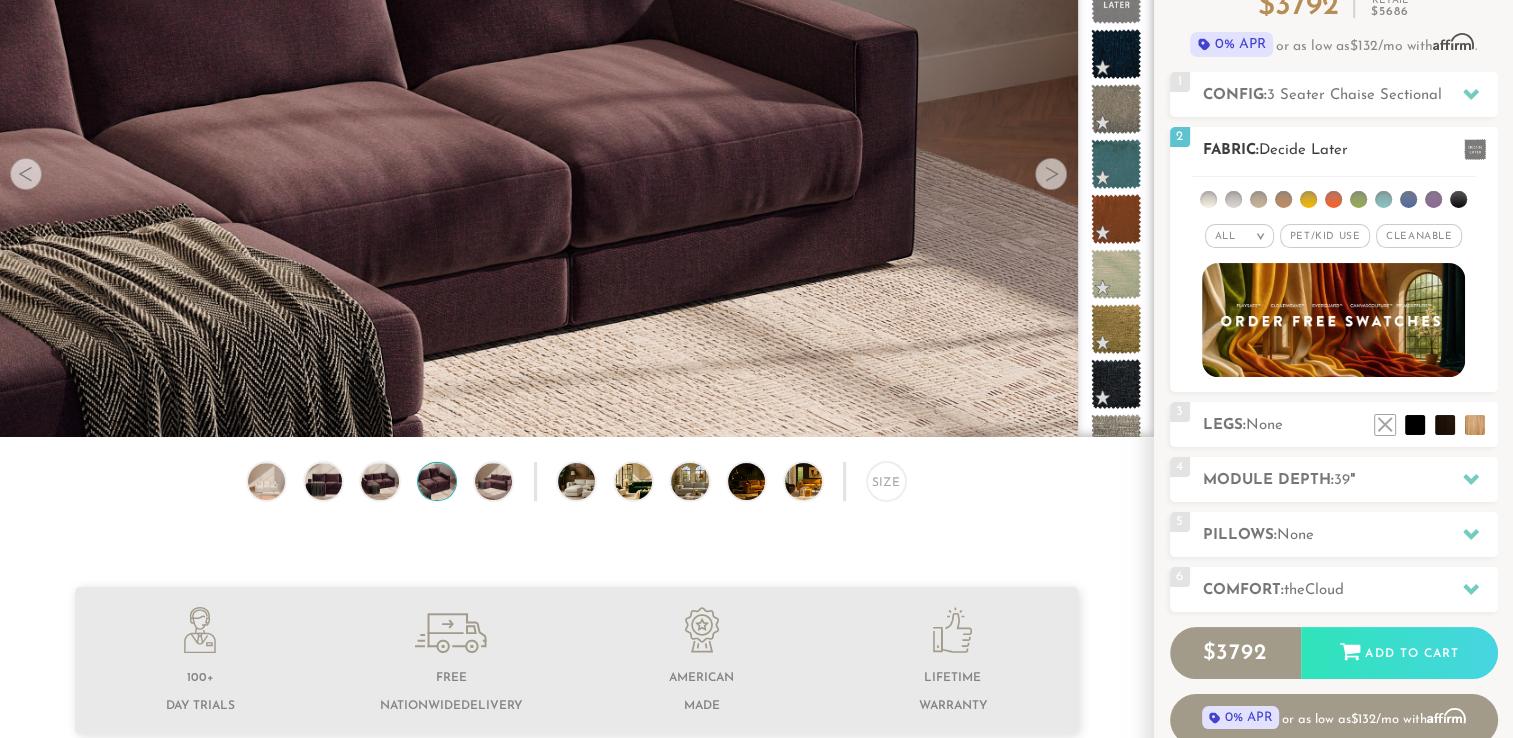 click at bounding box center [1408, 199] 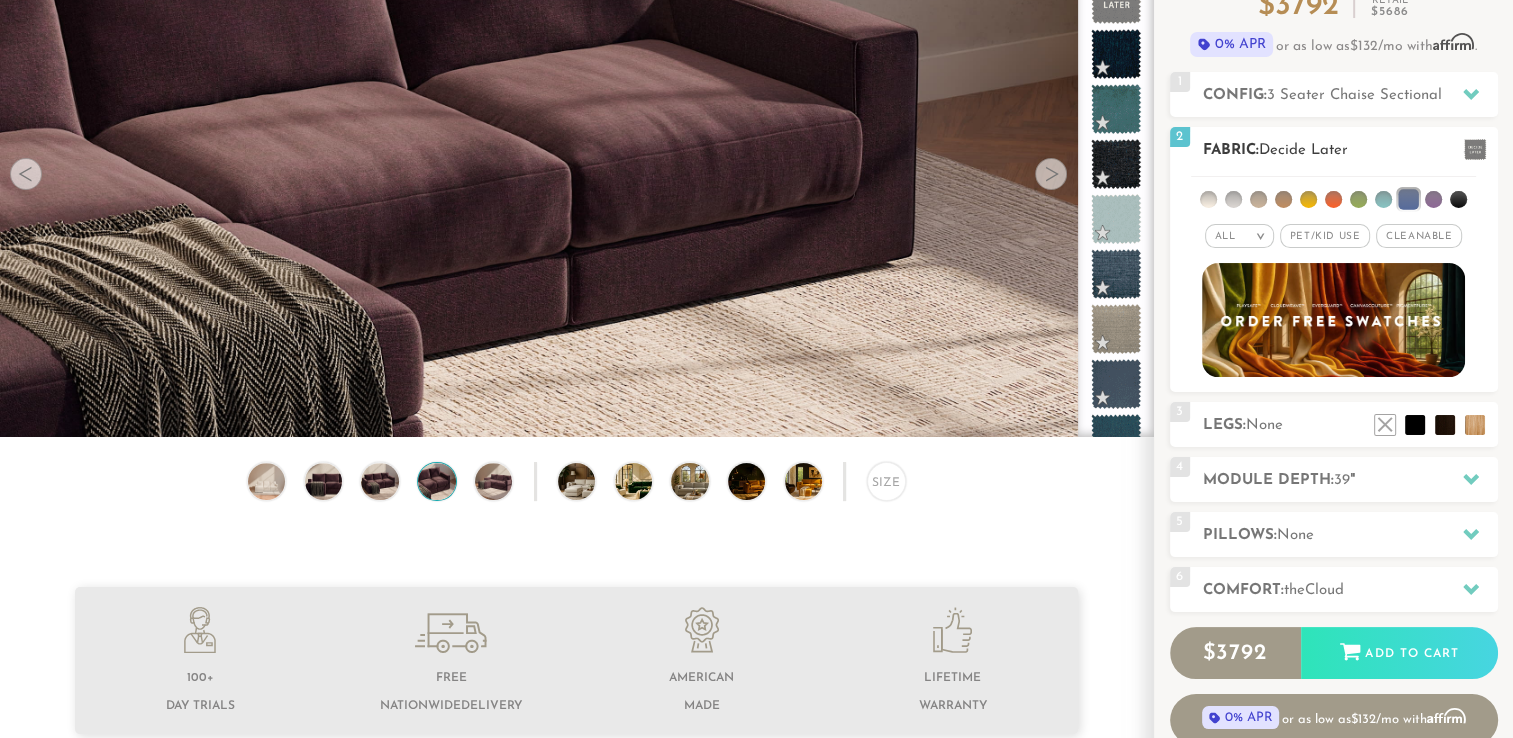 click at bounding box center (1408, 199) 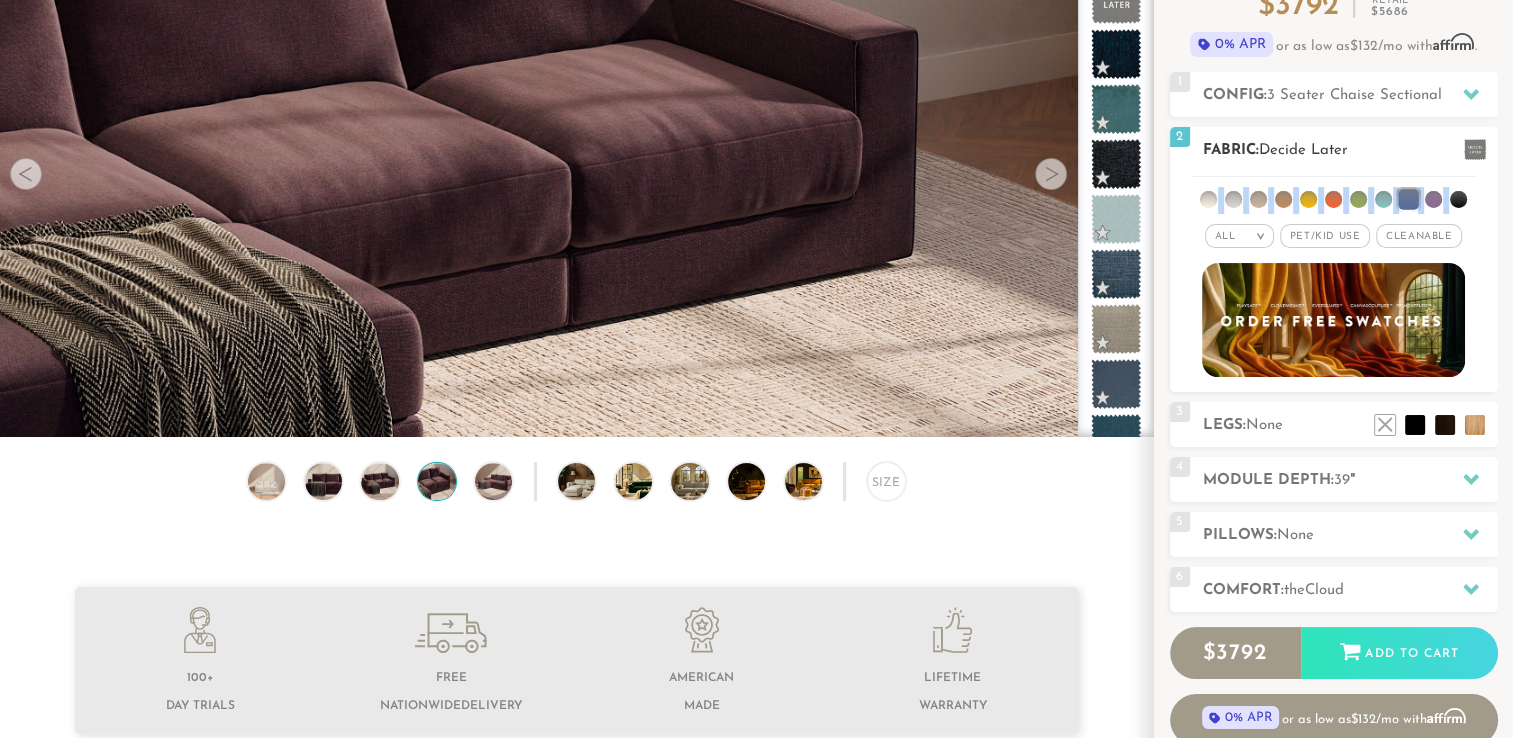 click at bounding box center [1408, 199] 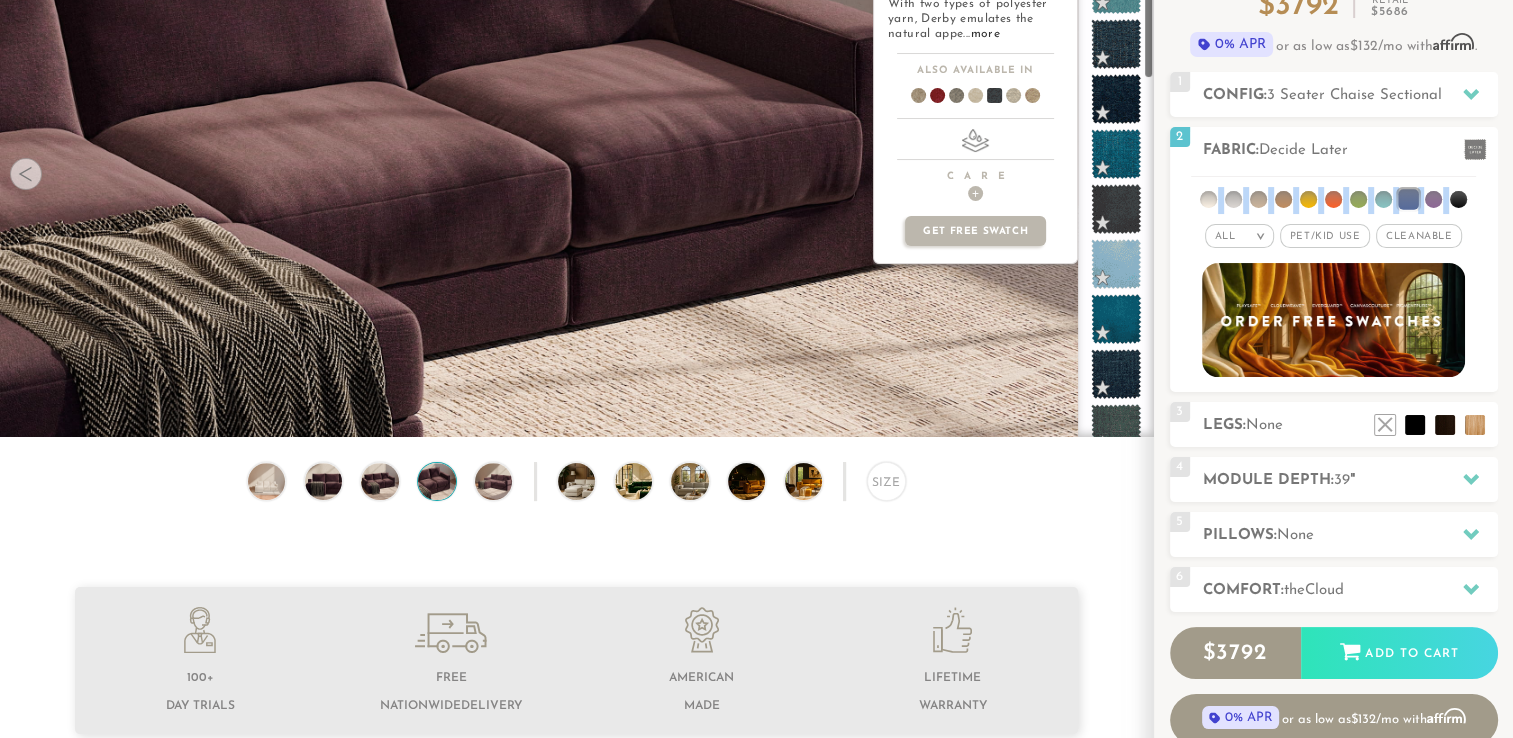 scroll, scrollTop: 508, scrollLeft: 0, axis: vertical 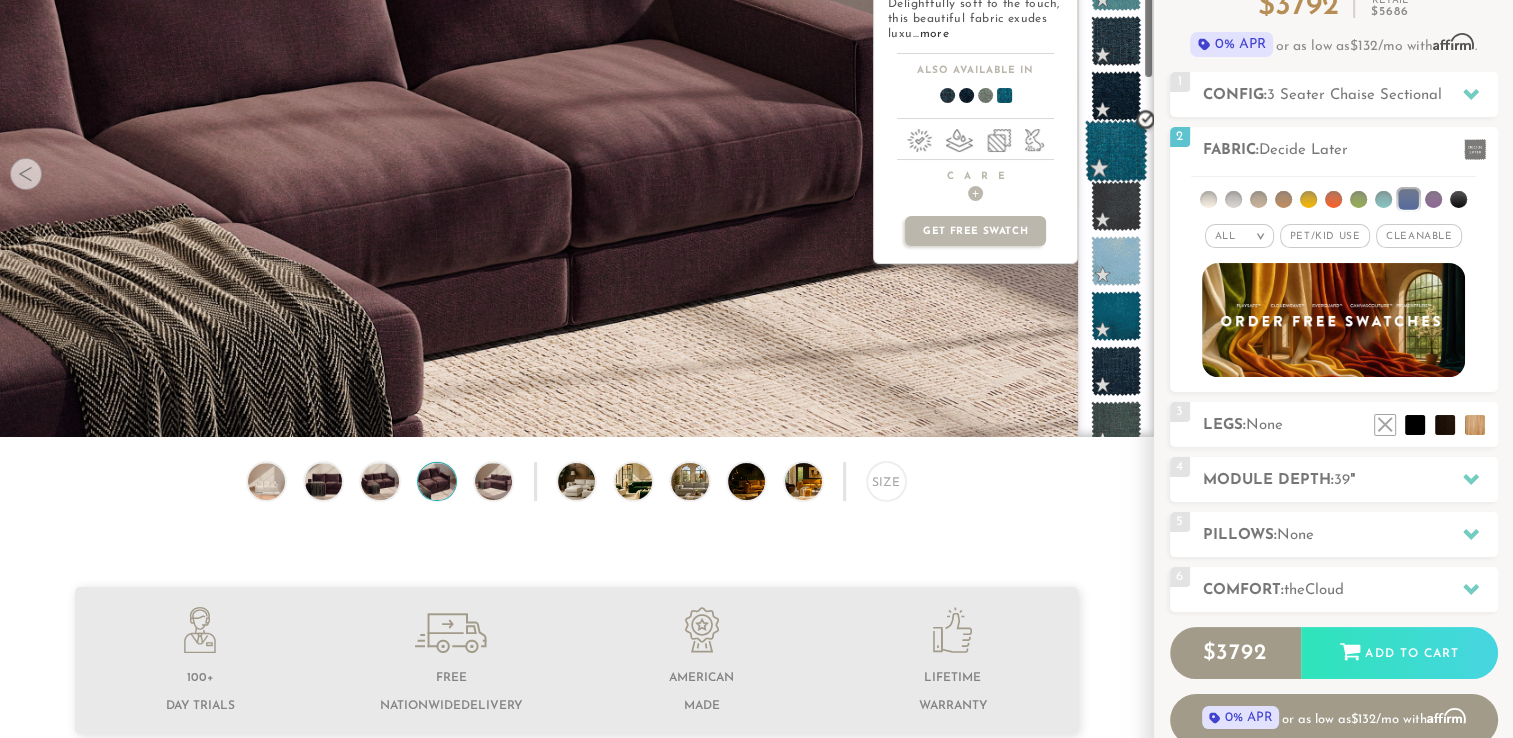 click at bounding box center [1116, 151] 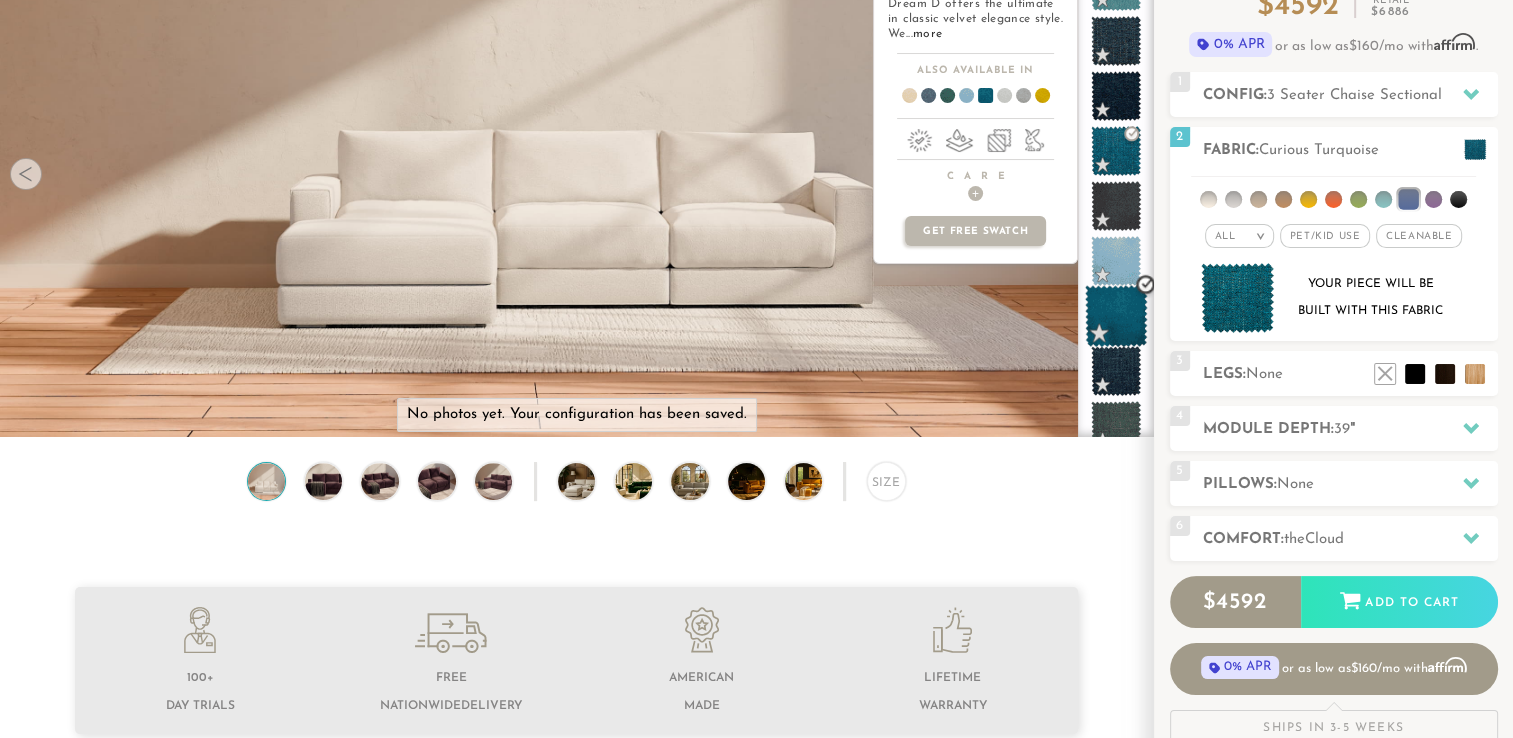 click at bounding box center (1116, 316) 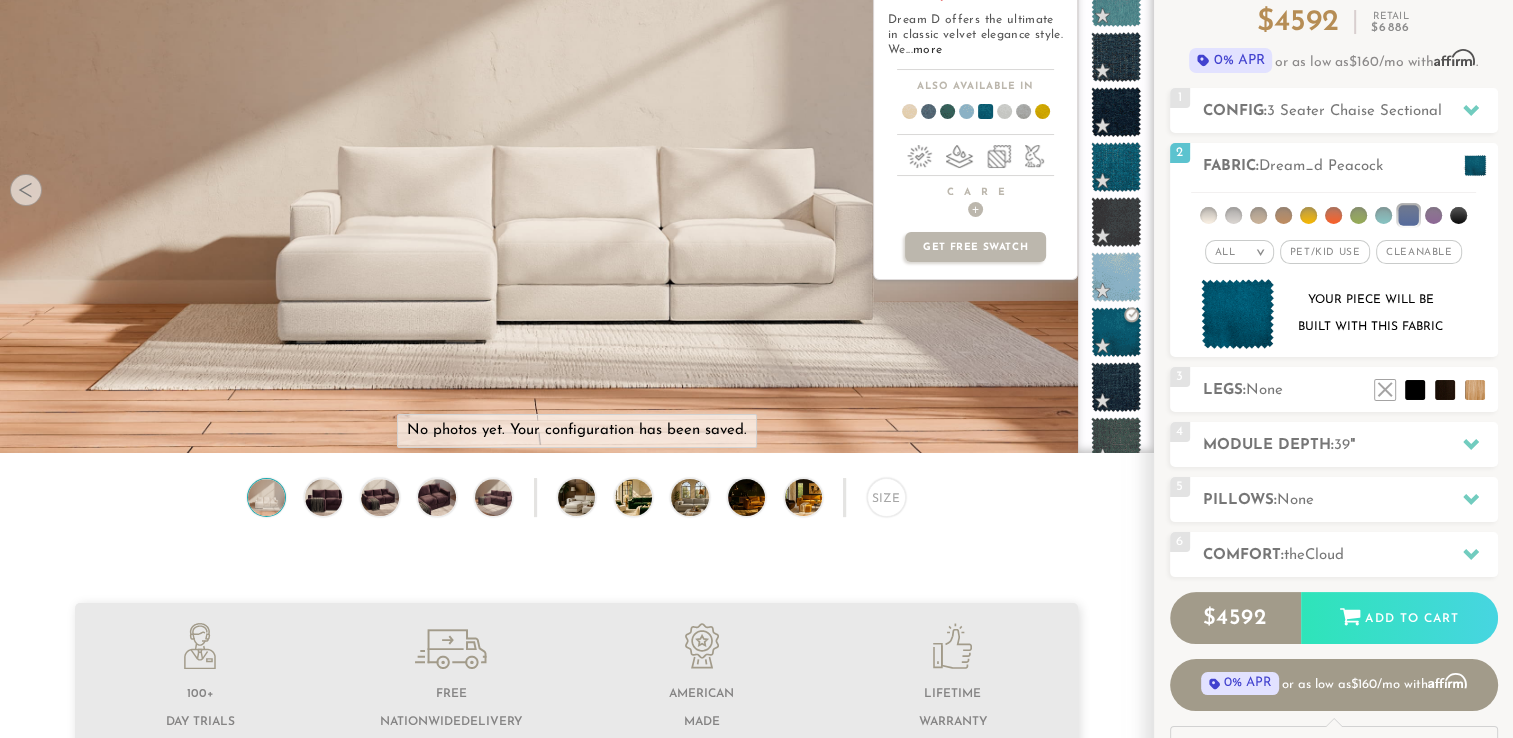 scroll, scrollTop: 200, scrollLeft: 0, axis: vertical 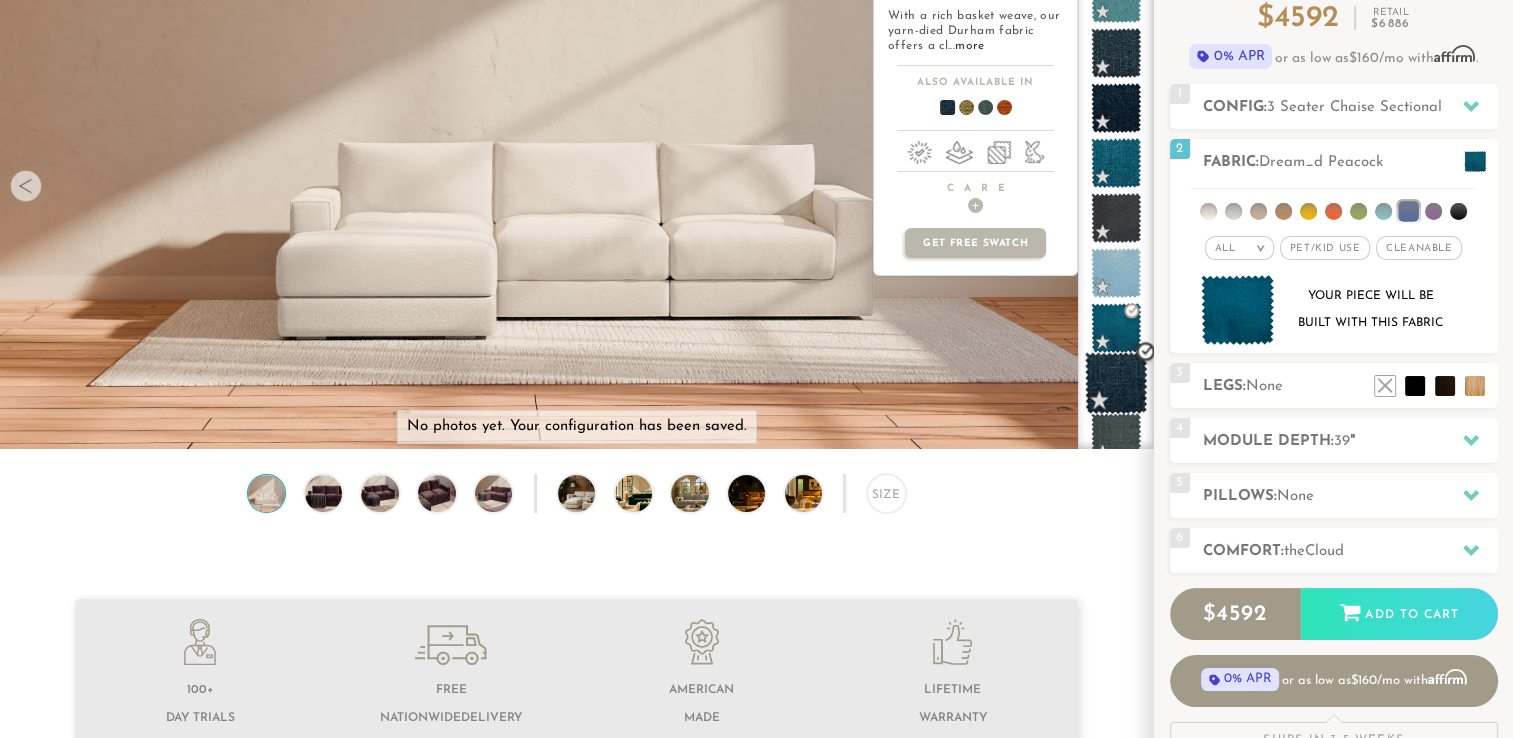 click at bounding box center [1116, 383] 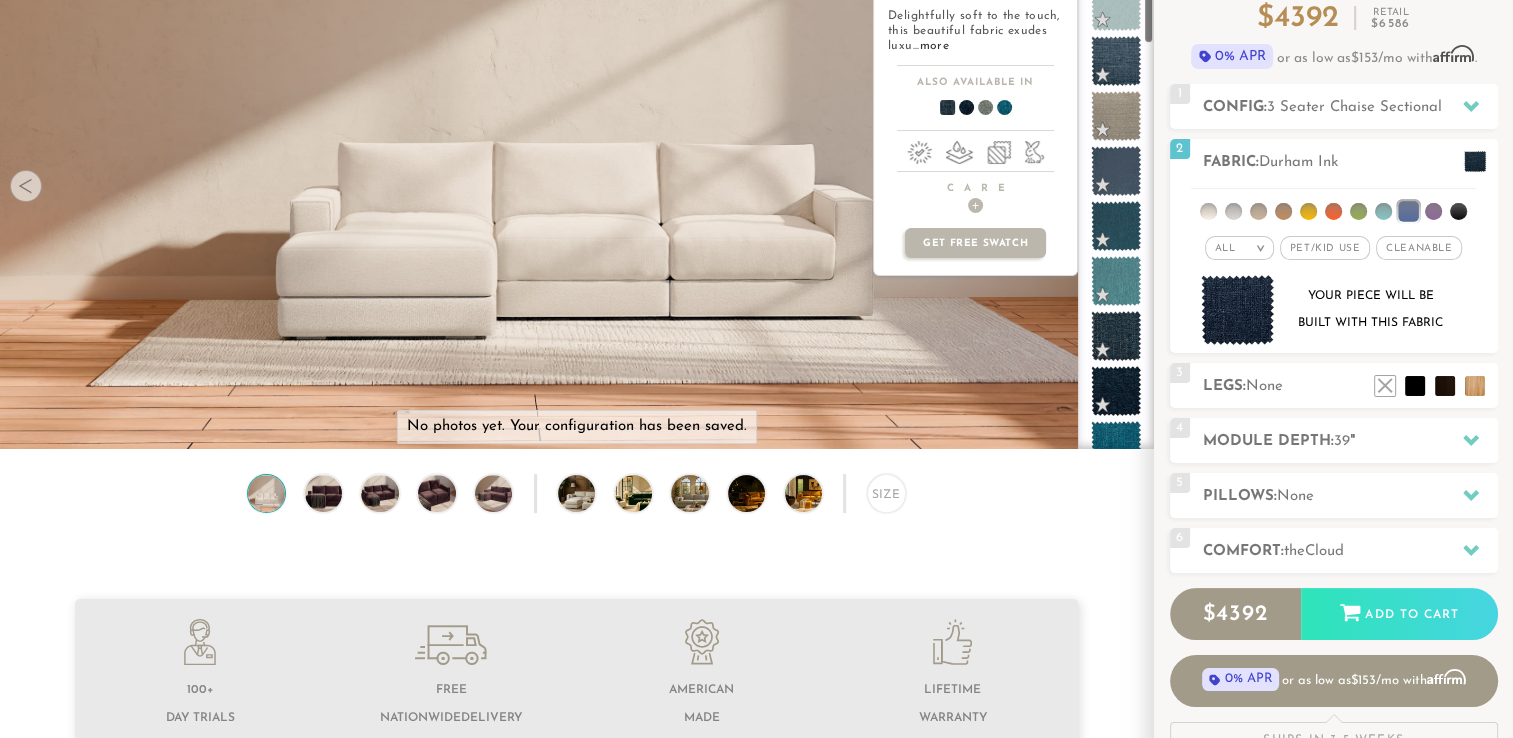 scroll, scrollTop: 219, scrollLeft: 0, axis: vertical 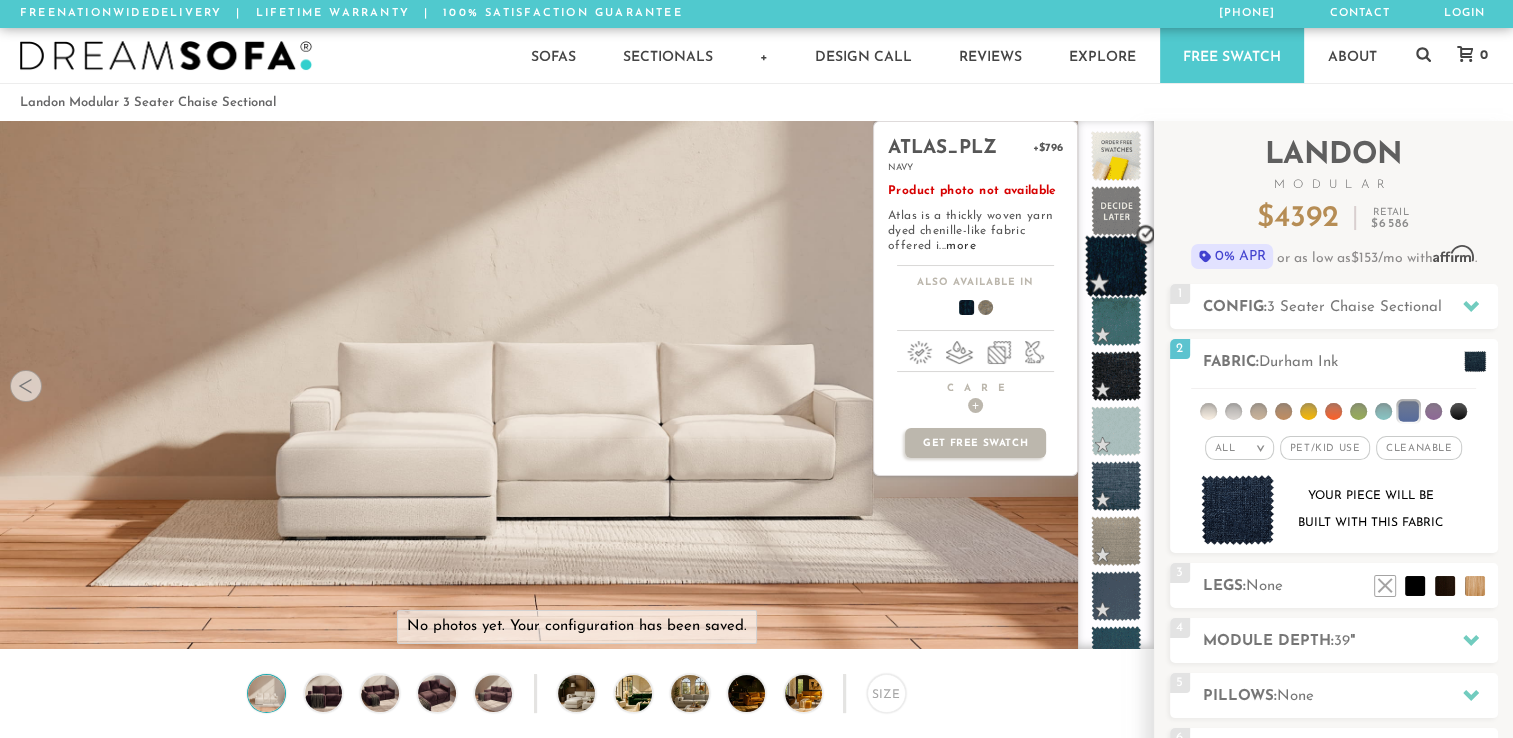 click at bounding box center [1116, 266] 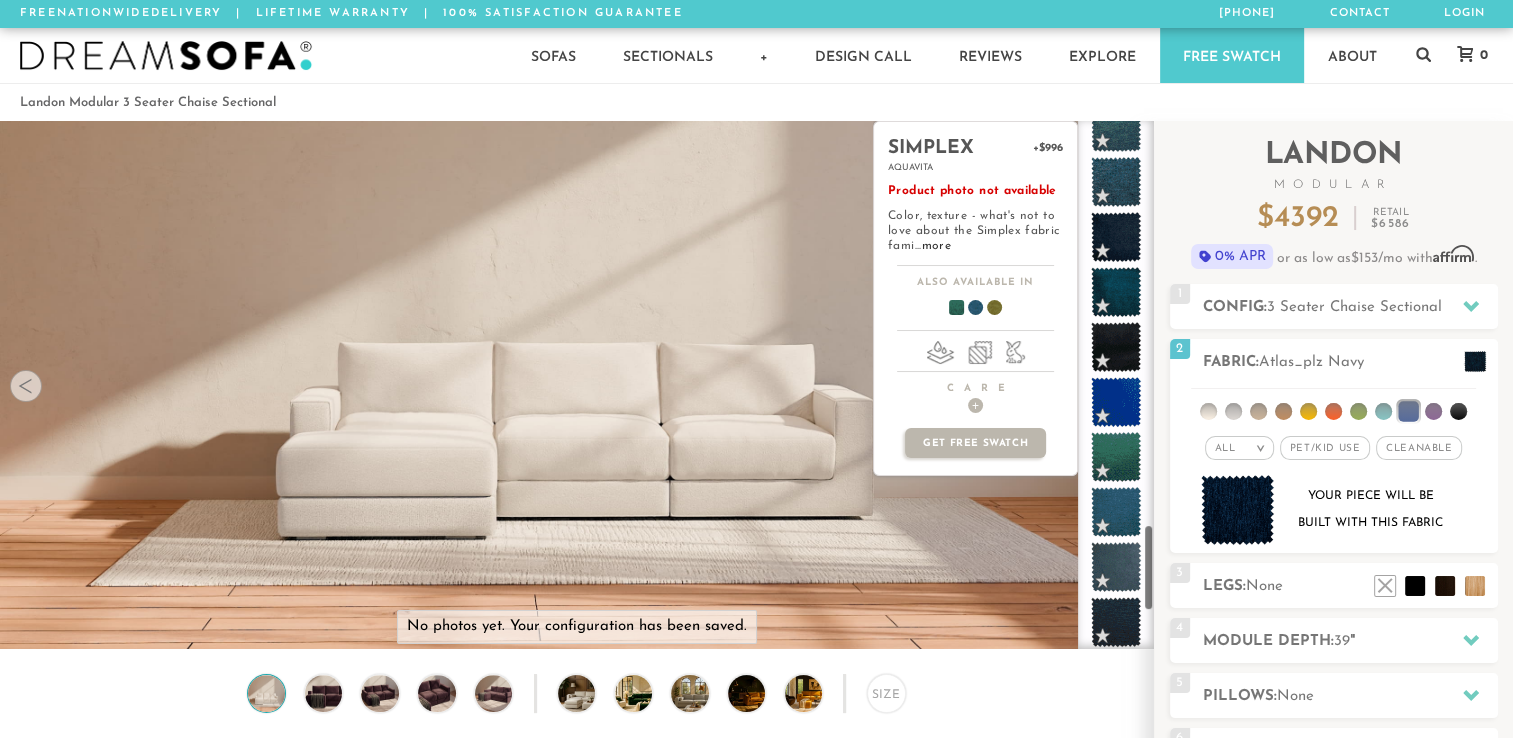 scroll, scrollTop: 2455, scrollLeft: 0, axis: vertical 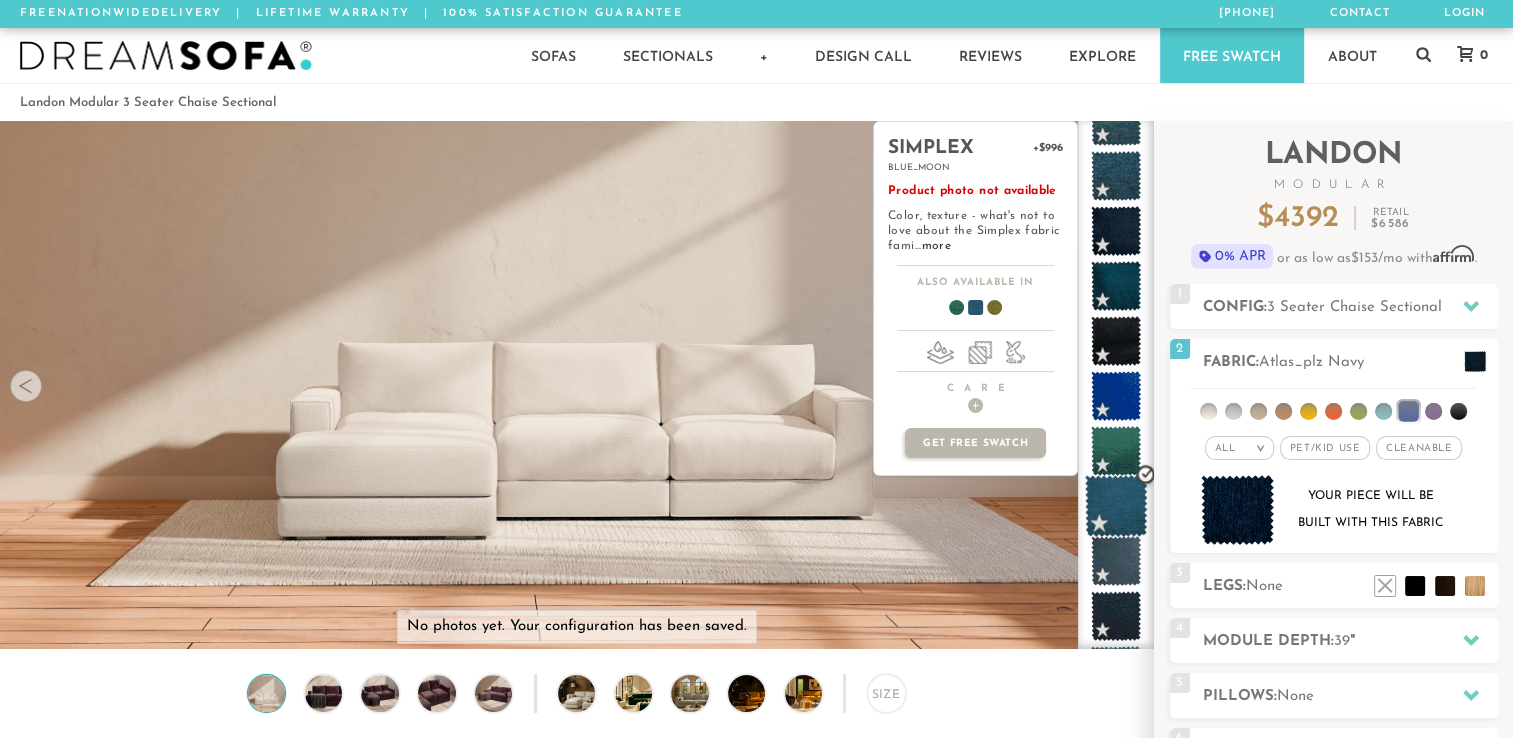 click at bounding box center [1116, 506] 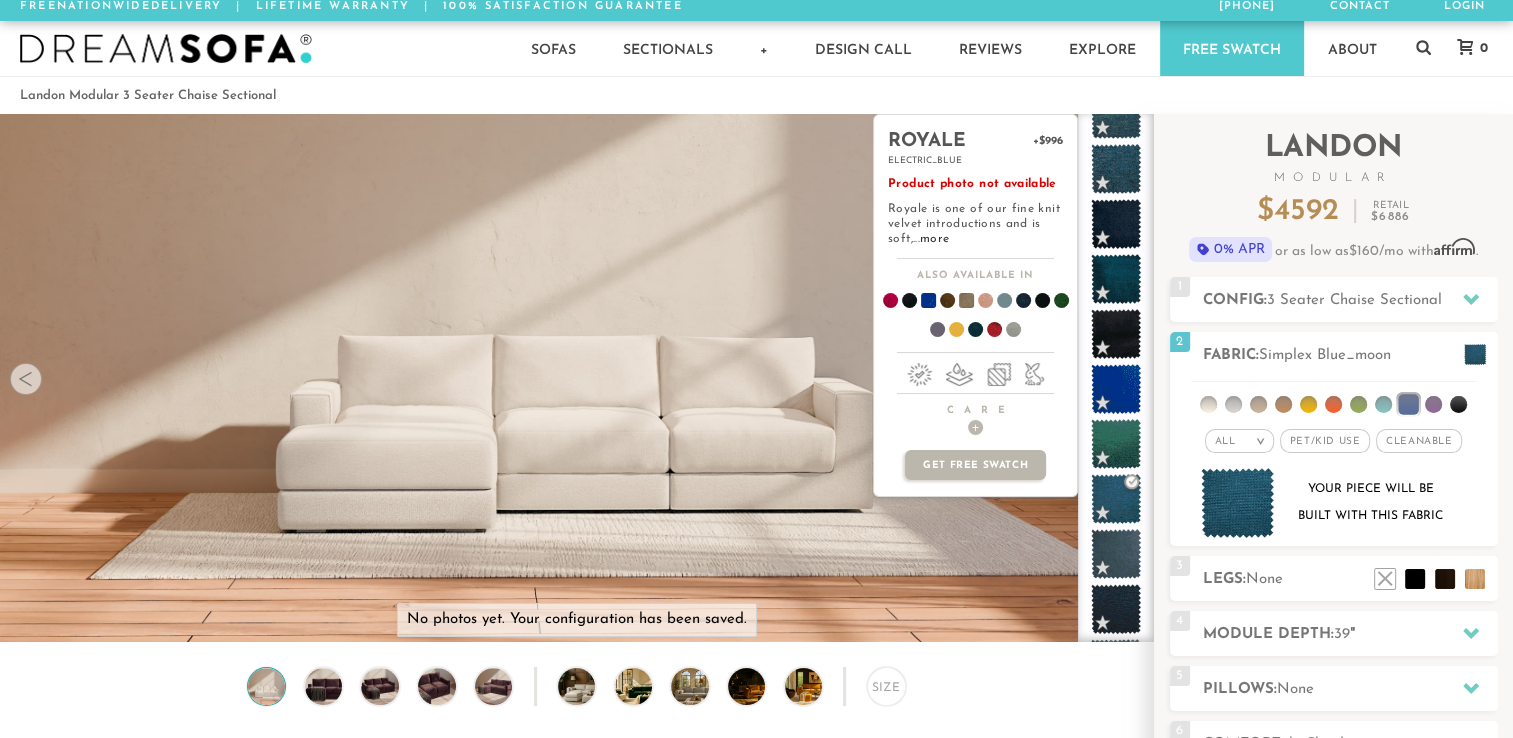 scroll, scrollTop: 0, scrollLeft: 0, axis: both 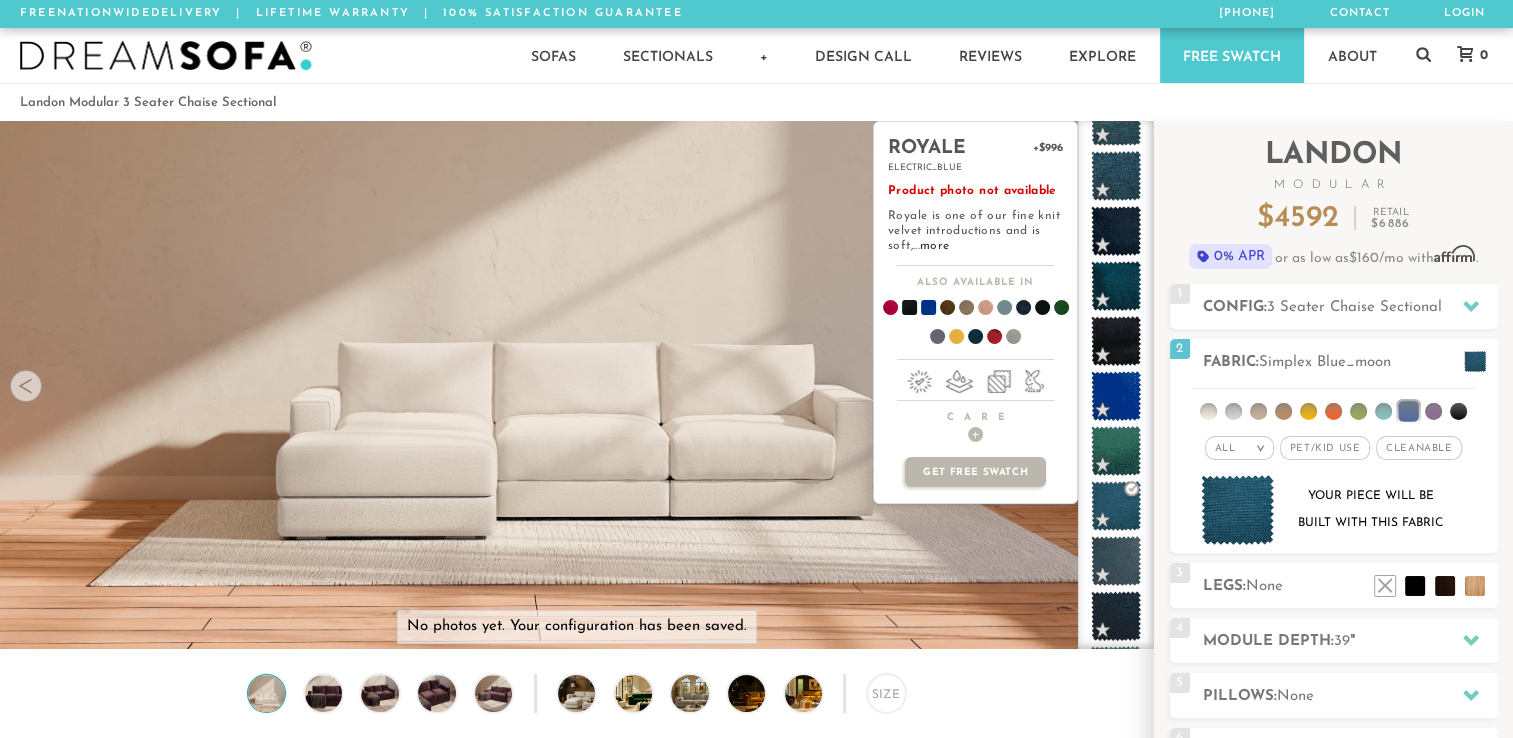 click at bounding box center [901, 311] 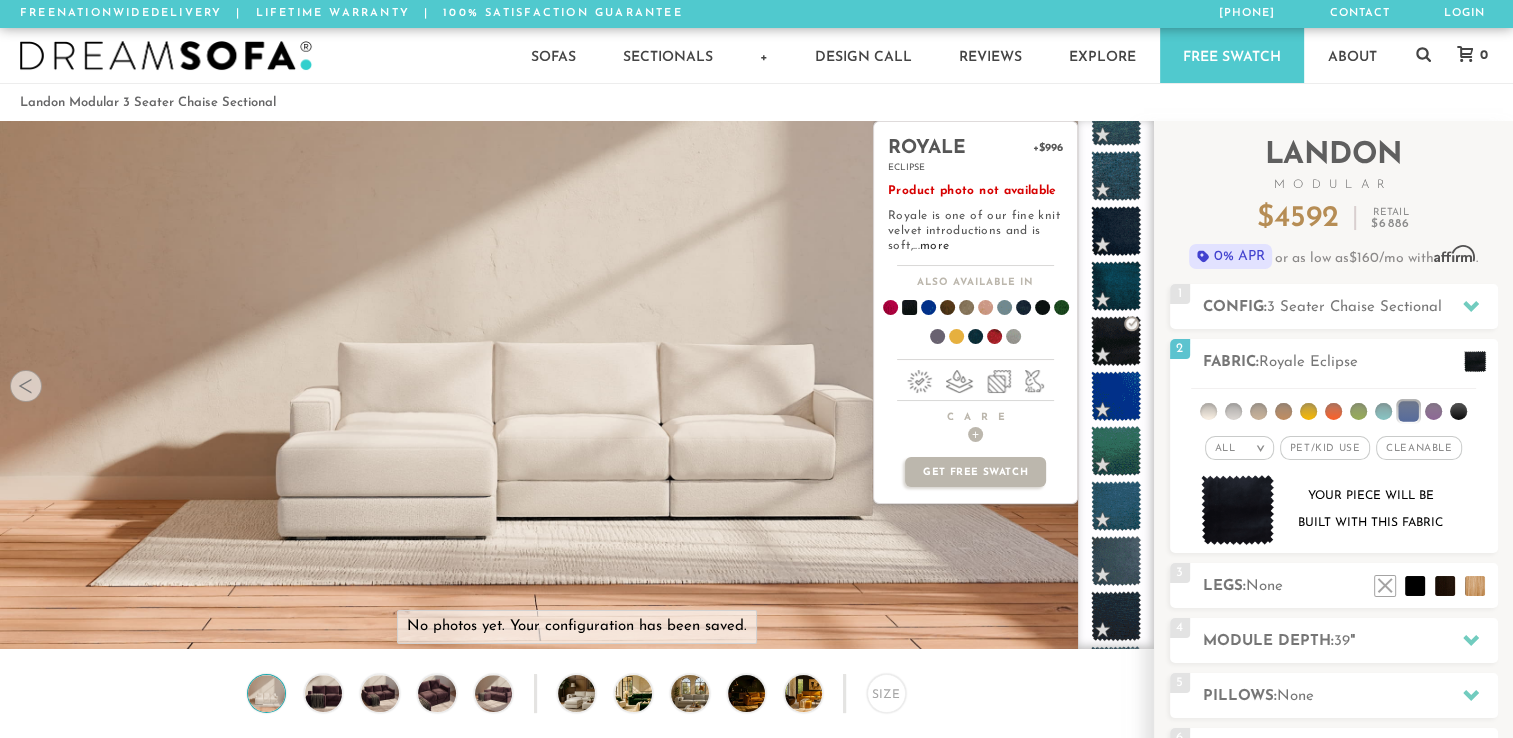 click at bounding box center [901, 311] 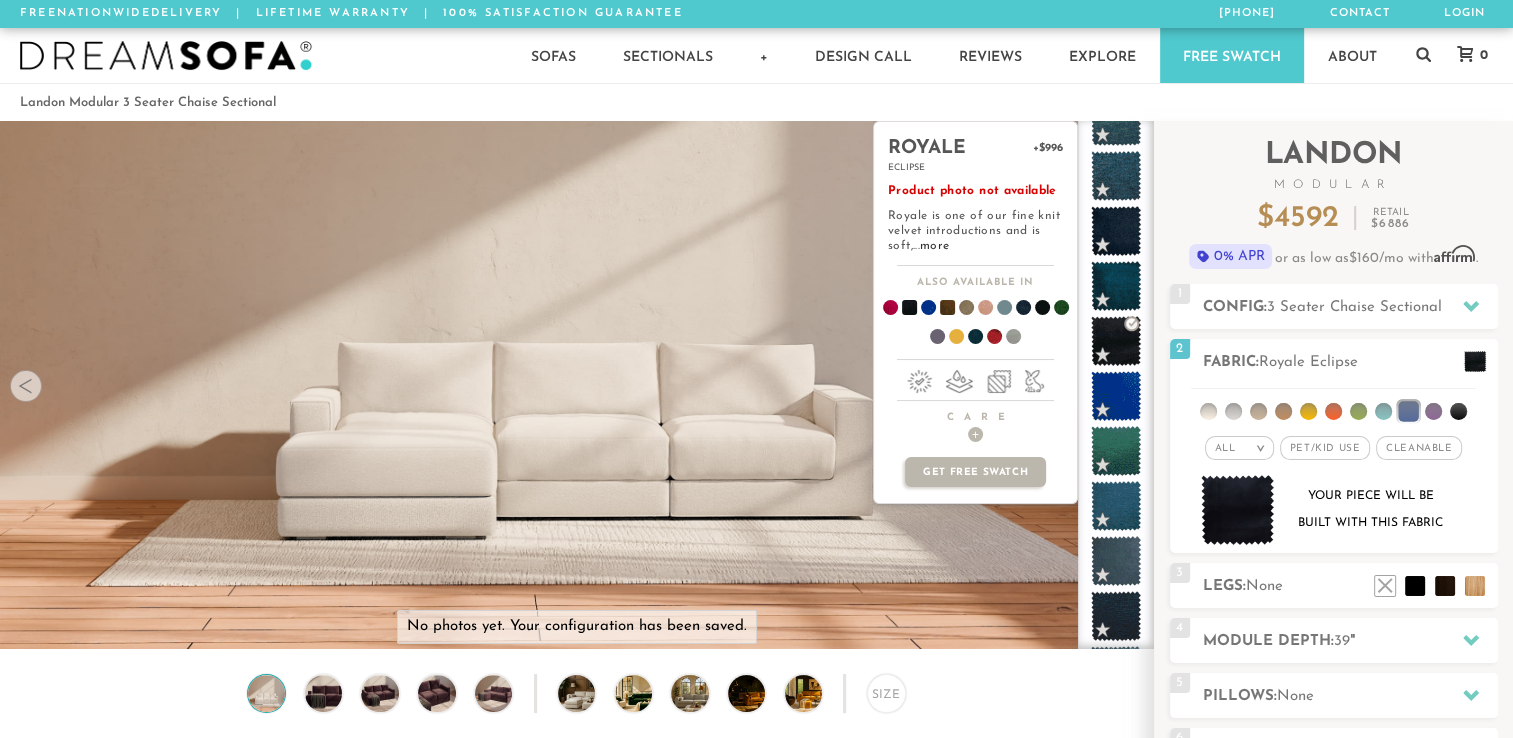 click at bounding box center (939, 311) 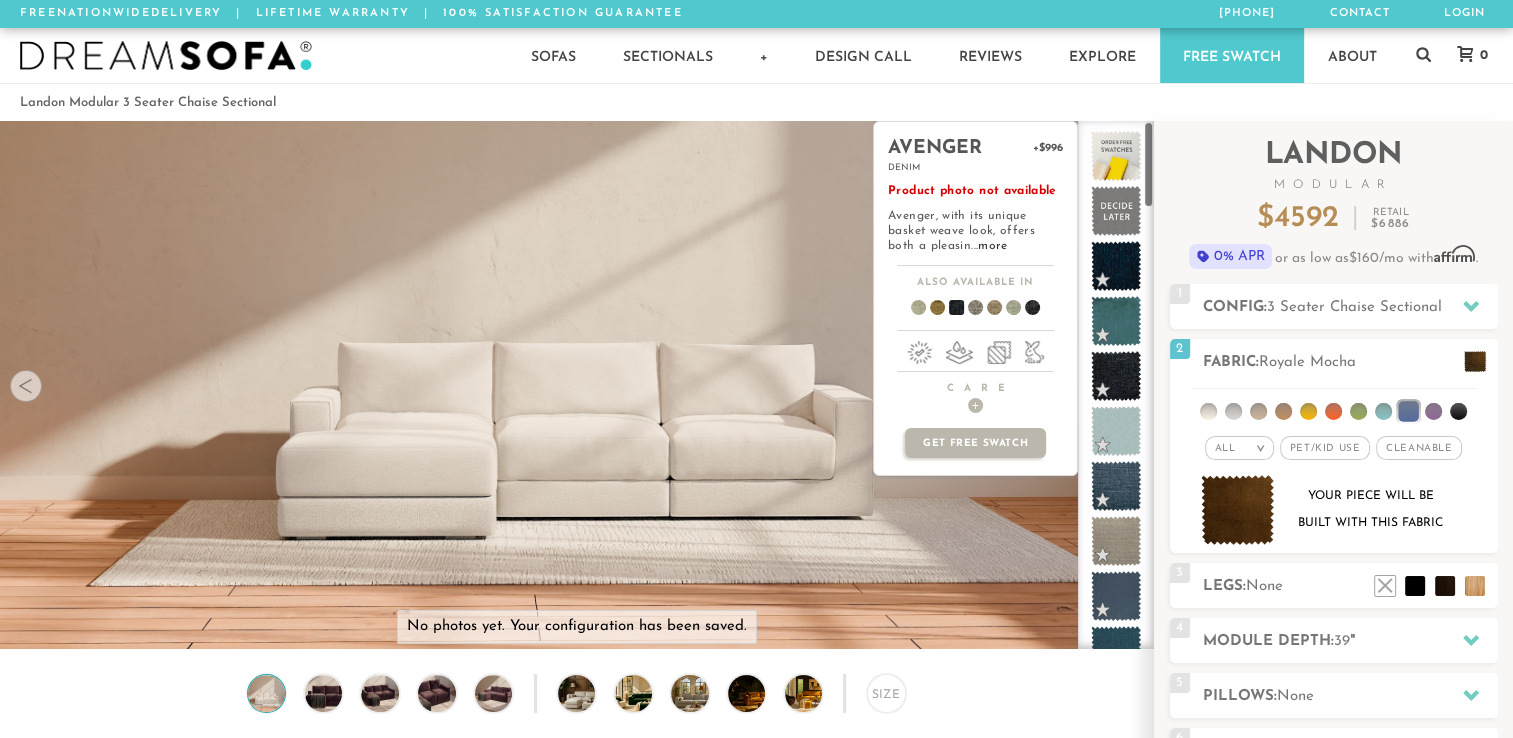 scroll, scrollTop: 0, scrollLeft: 0, axis: both 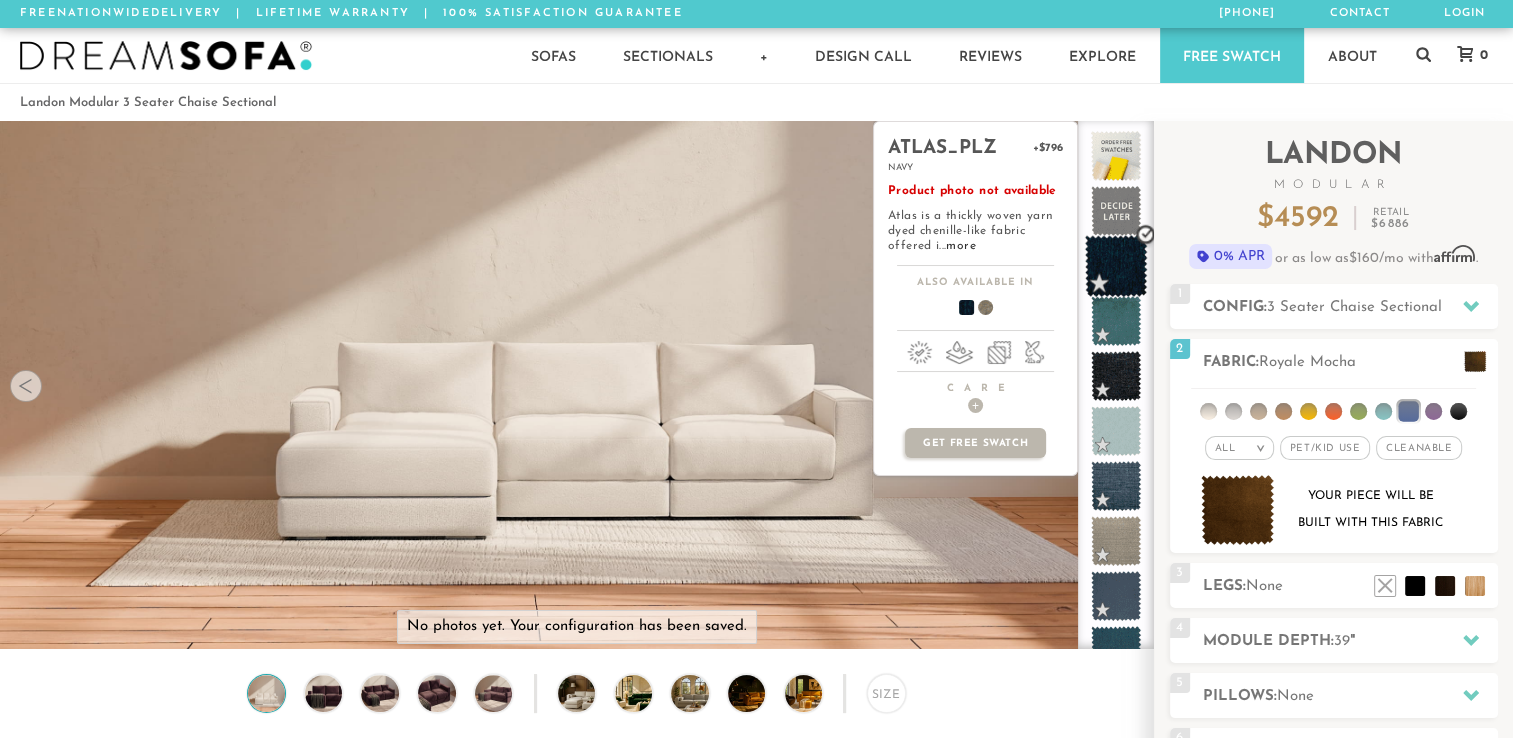 click at bounding box center [1116, 266] 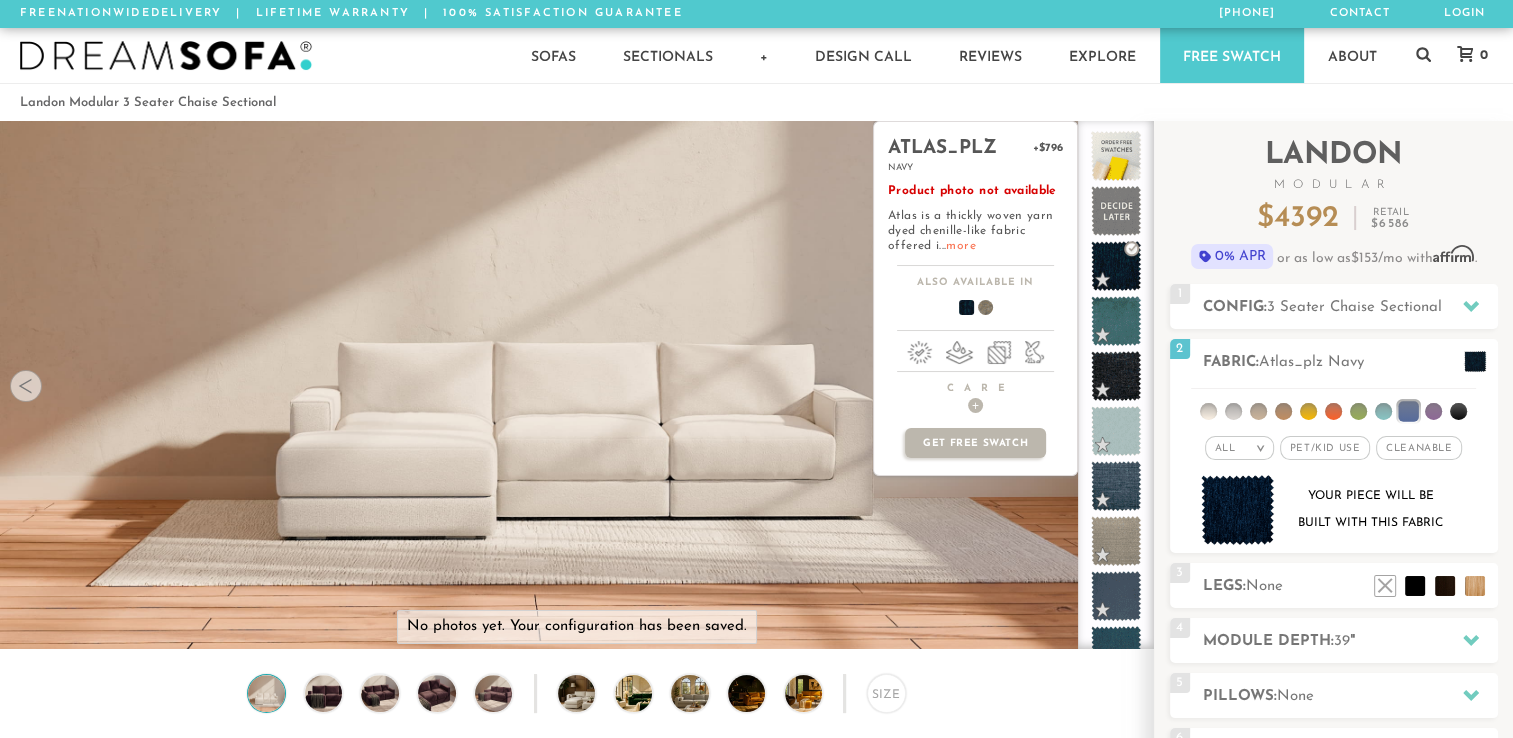 click on "more" at bounding box center (960, 246) 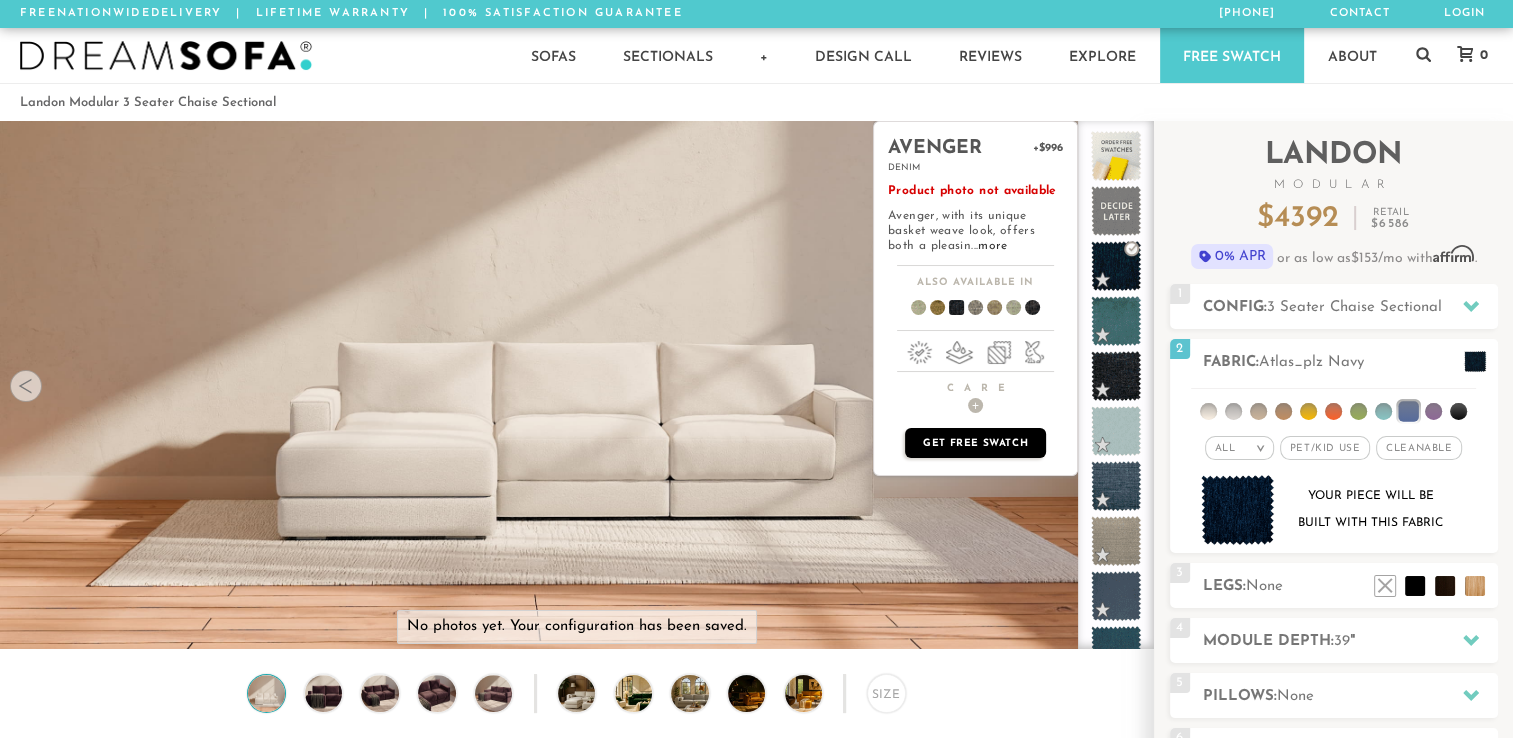 click on "Get Free Swatch" at bounding box center (975, 443) 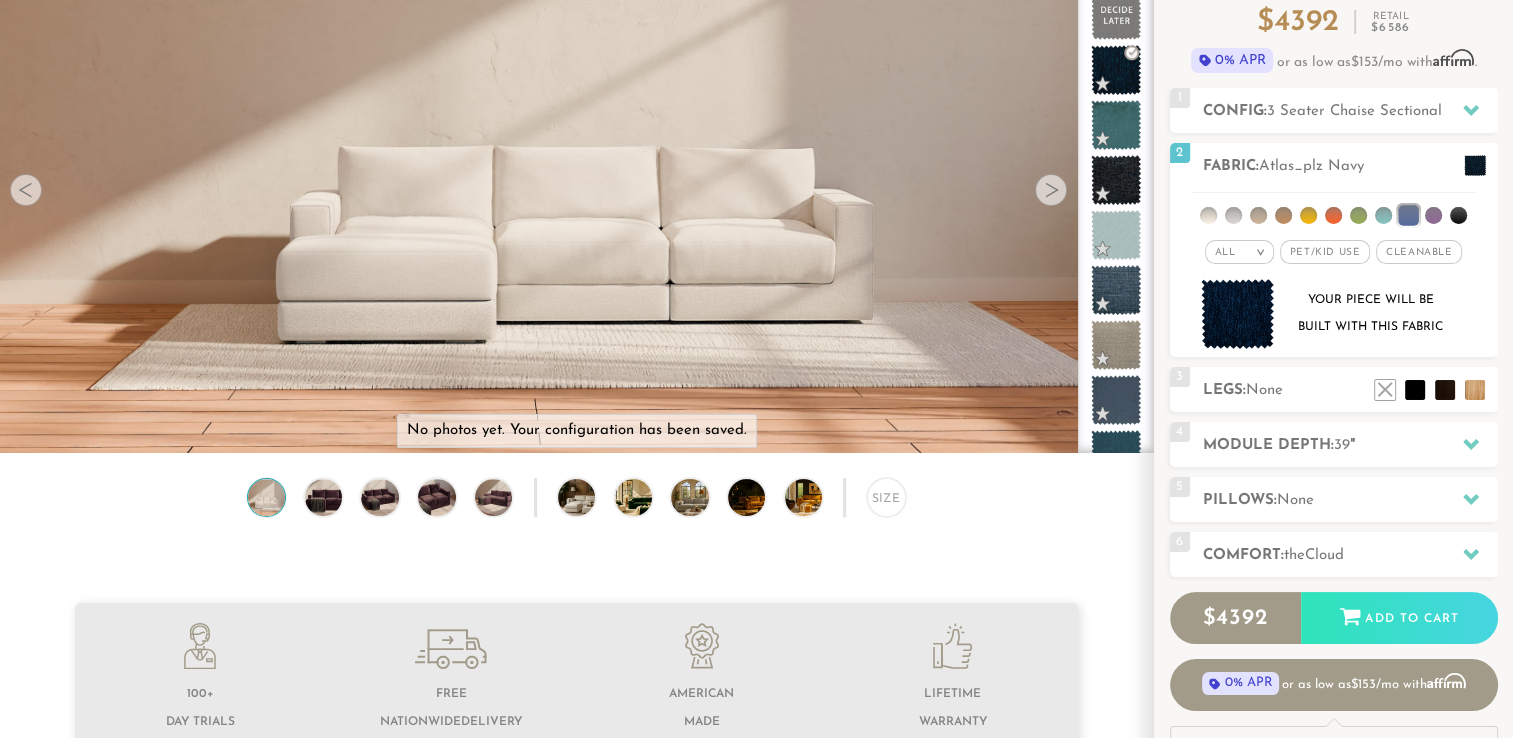 scroll, scrollTop: 205, scrollLeft: 0, axis: vertical 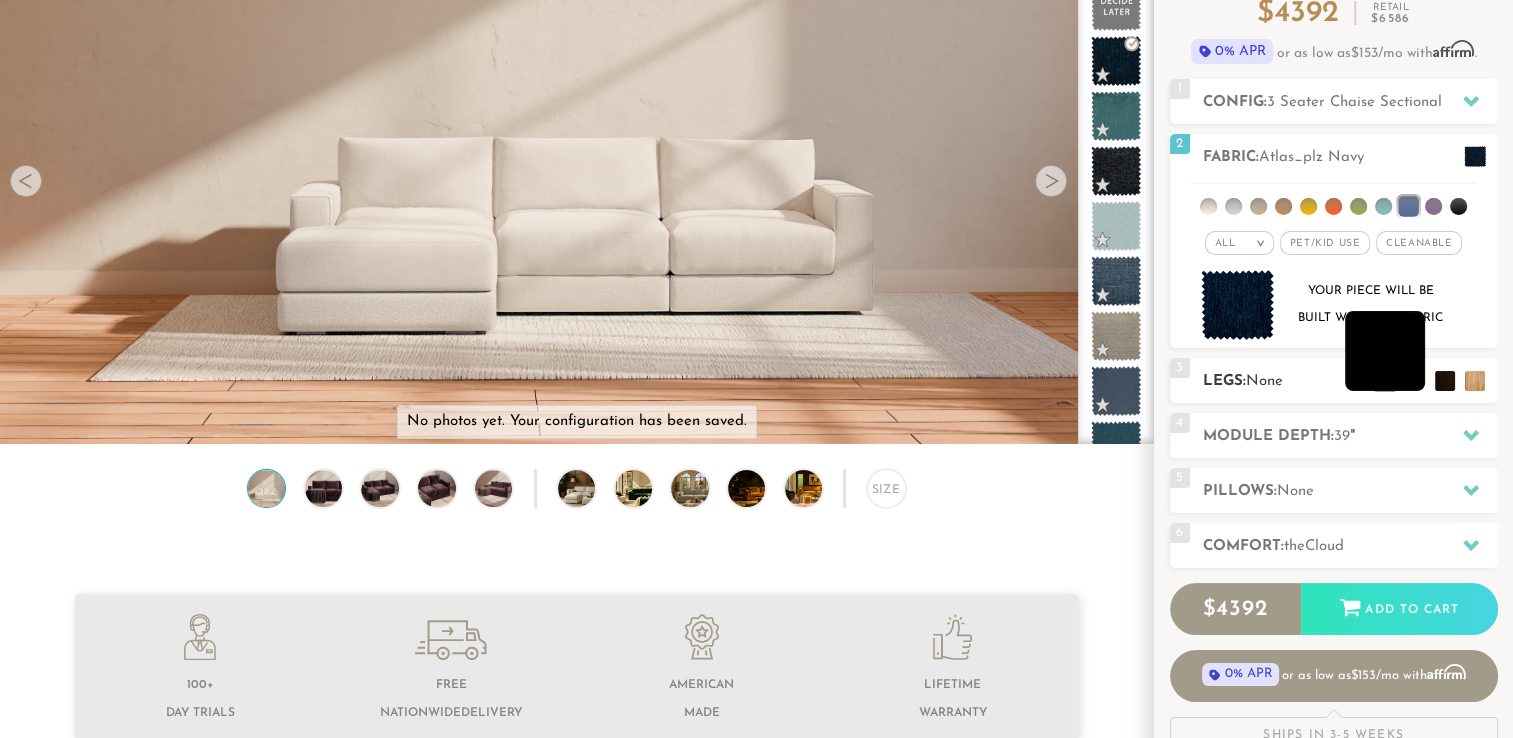click at bounding box center (1385, 351) 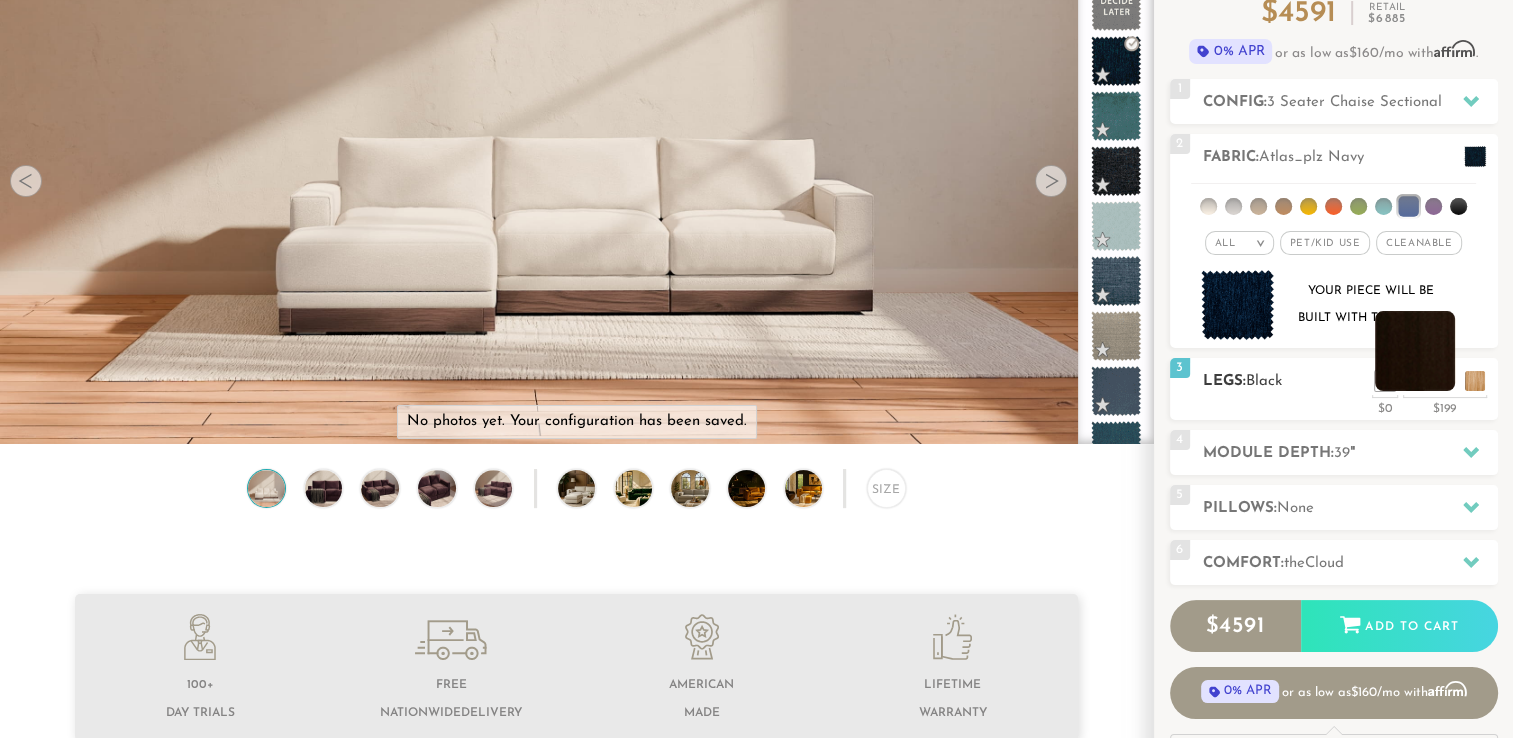 click at bounding box center (1415, 351) 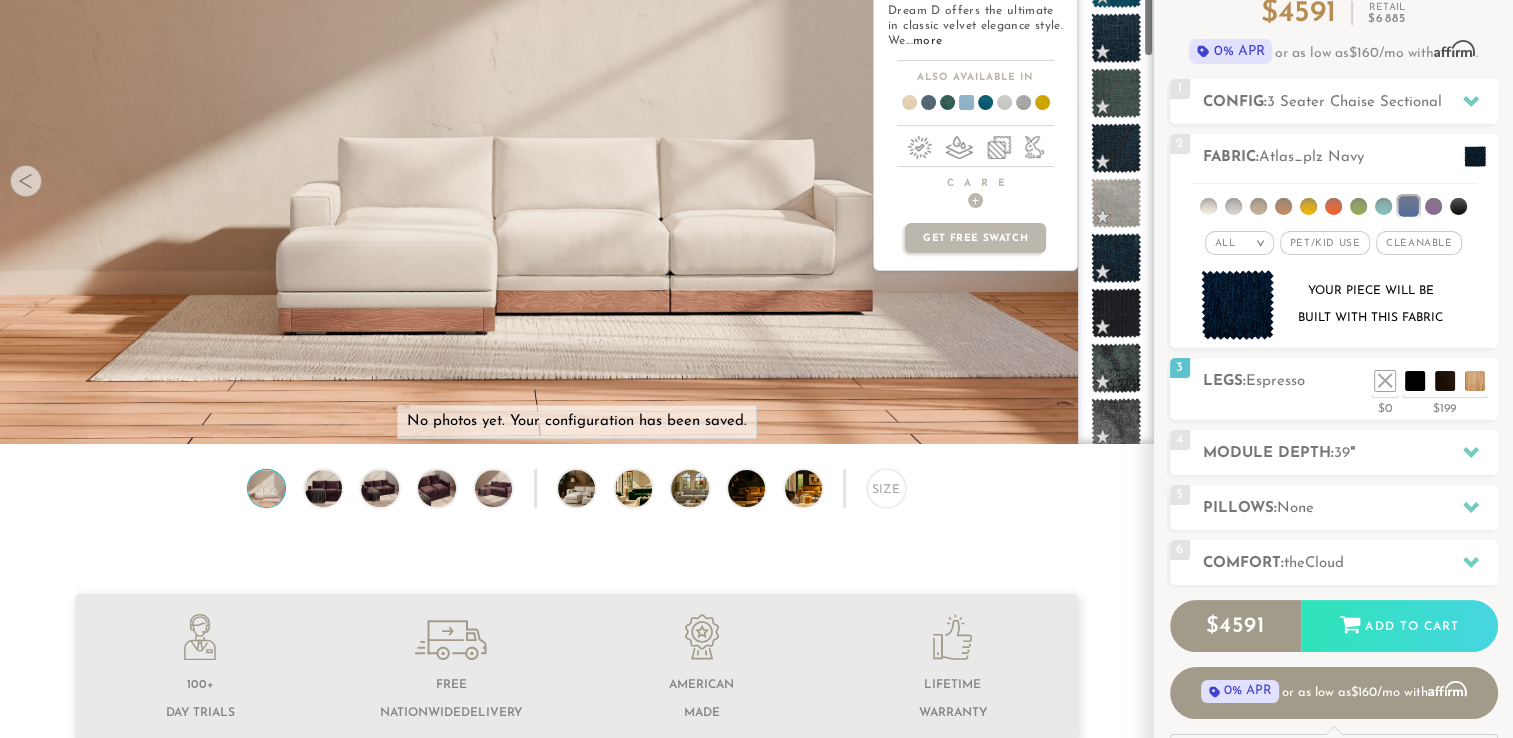 scroll, scrollTop: 0, scrollLeft: 0, axis: both 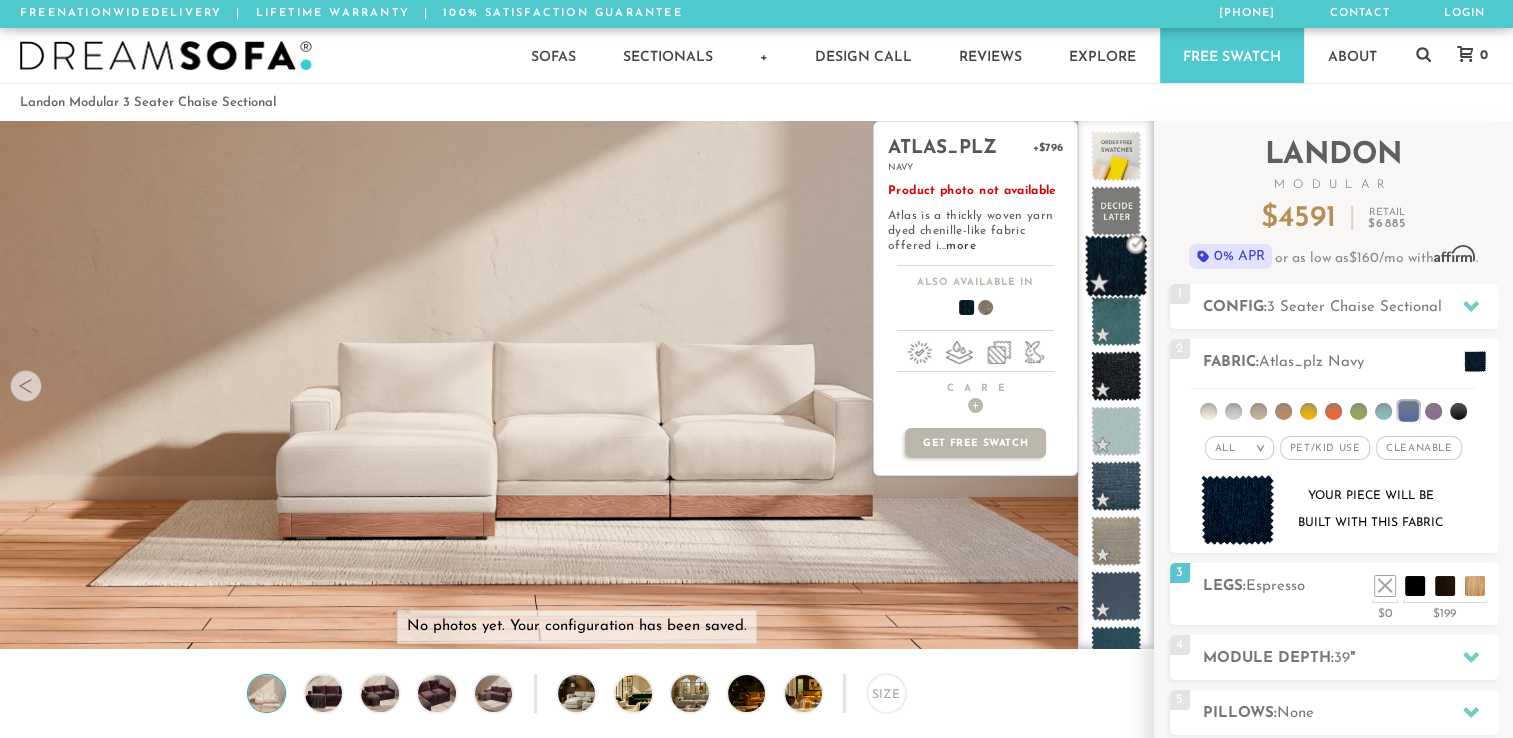 click at bounding box center (1116, 266) 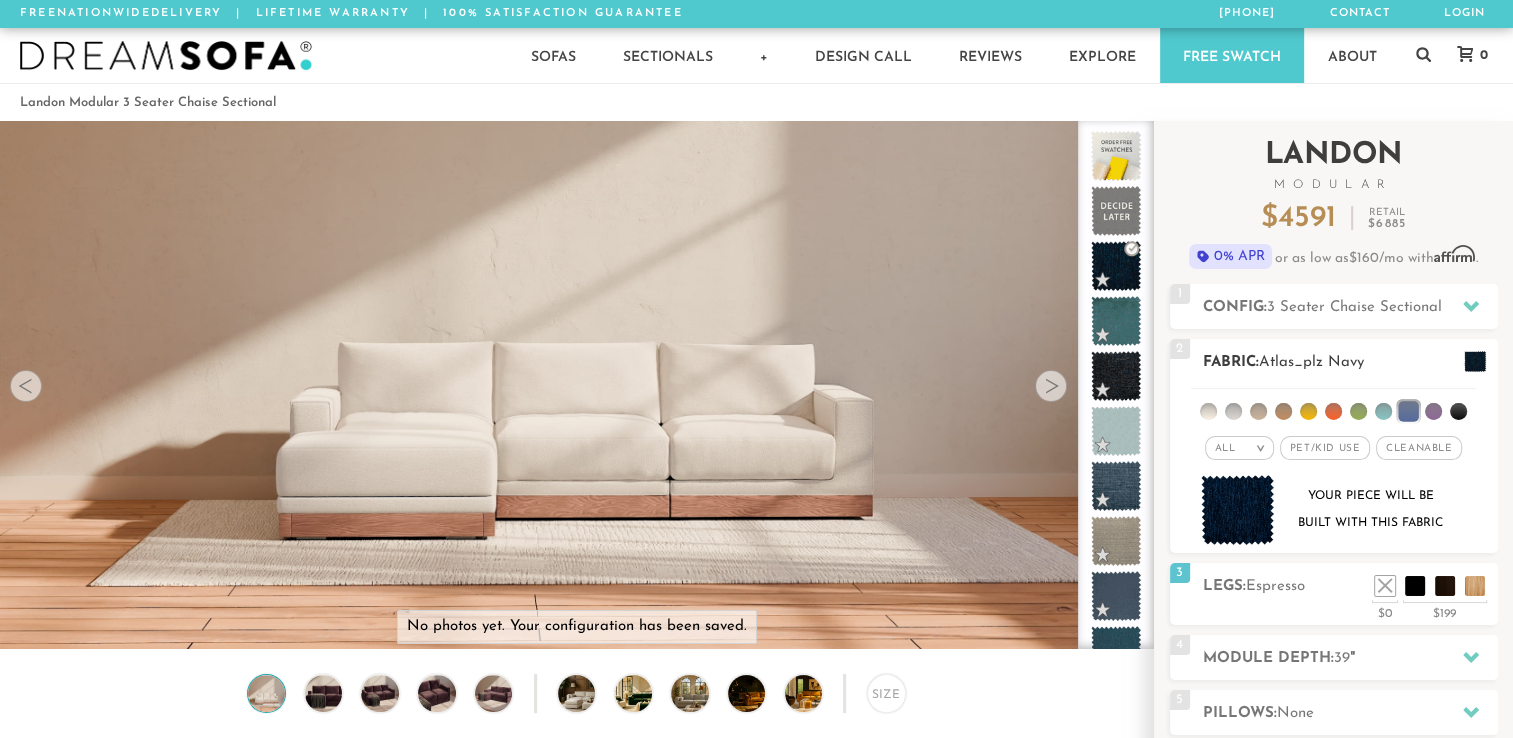 click at bounding box center [1238, 510] 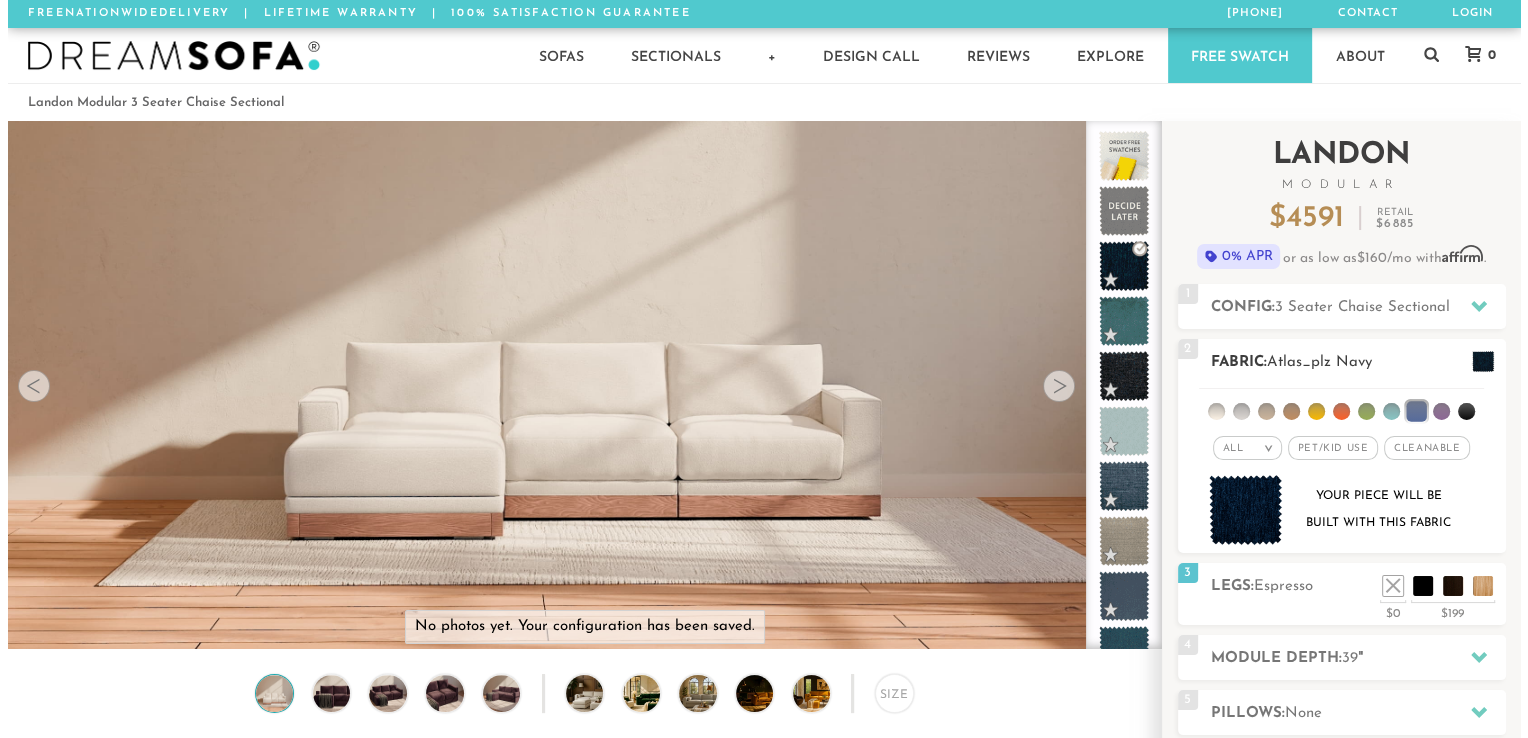 scroll, scrollTop: 16, scrollLeft: 16, axis: both 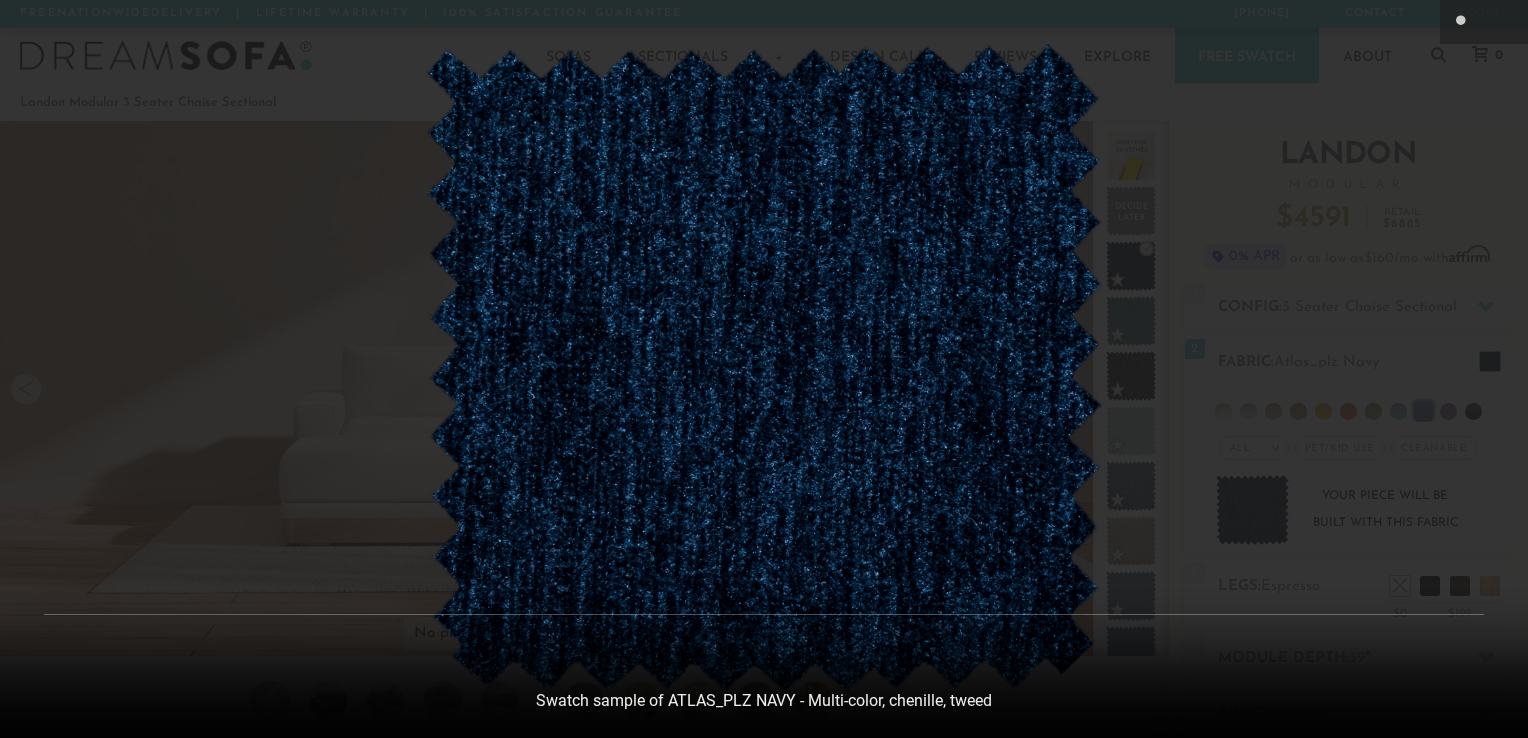 click at bounding box center (764, 369) 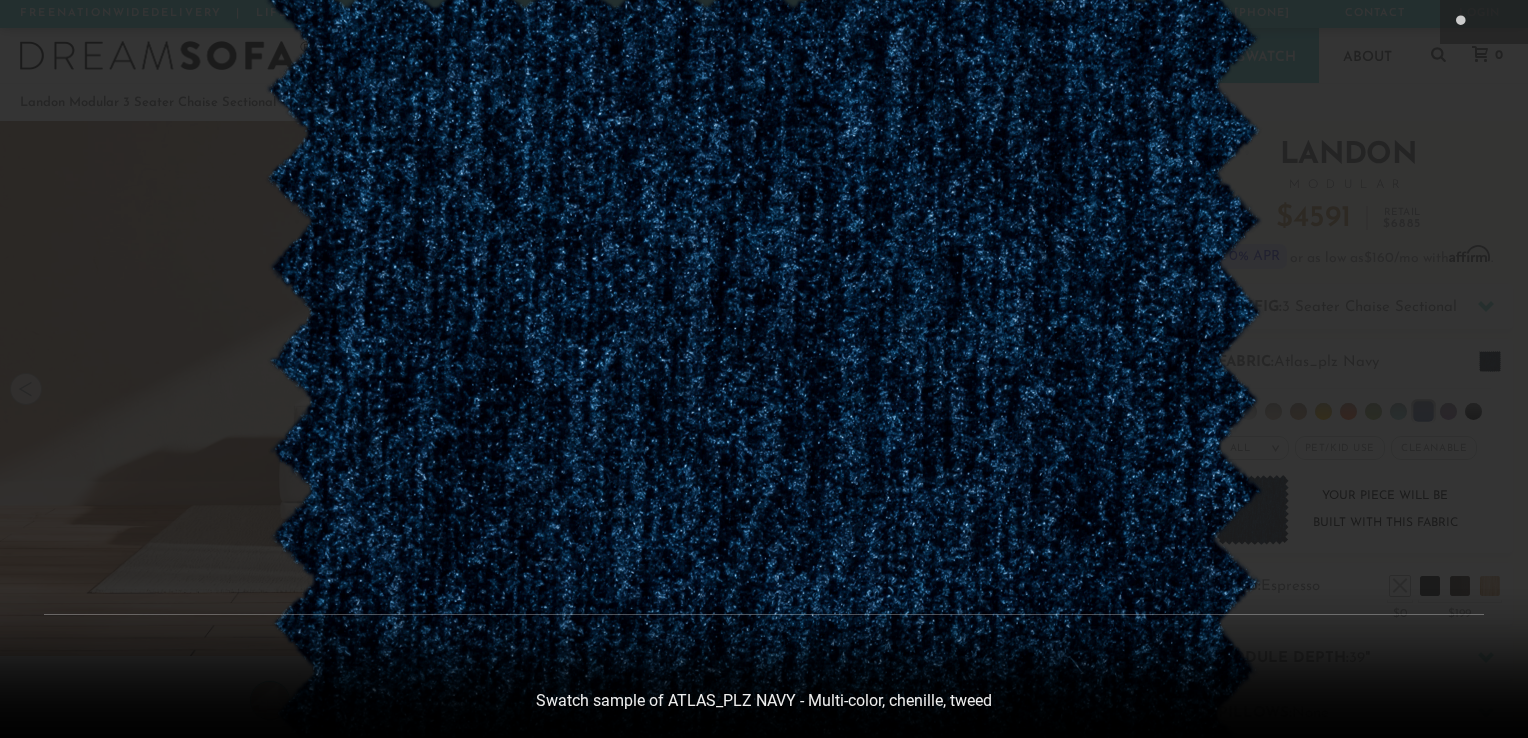 click at bounding box center [764, 437] 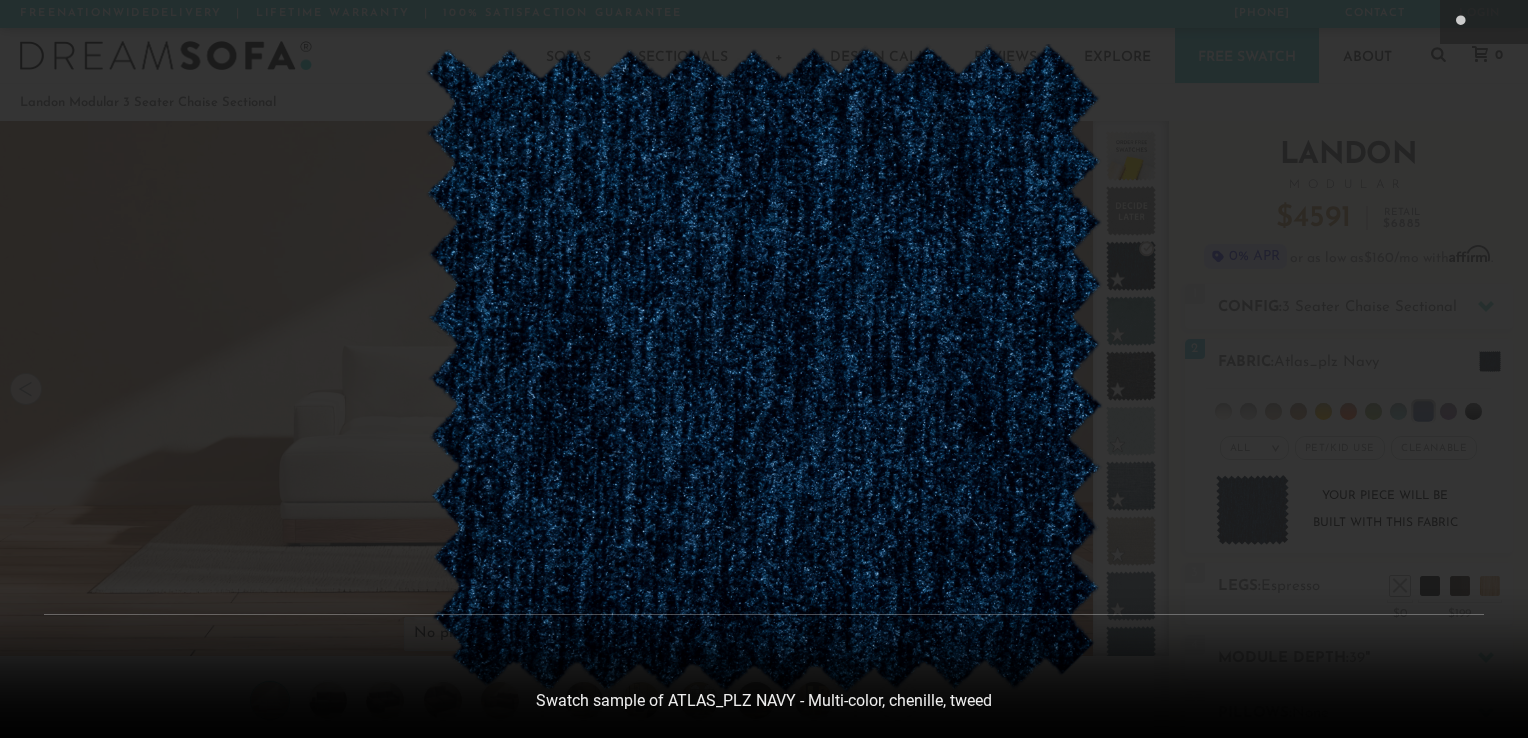 click at bounding box center [764, 369] 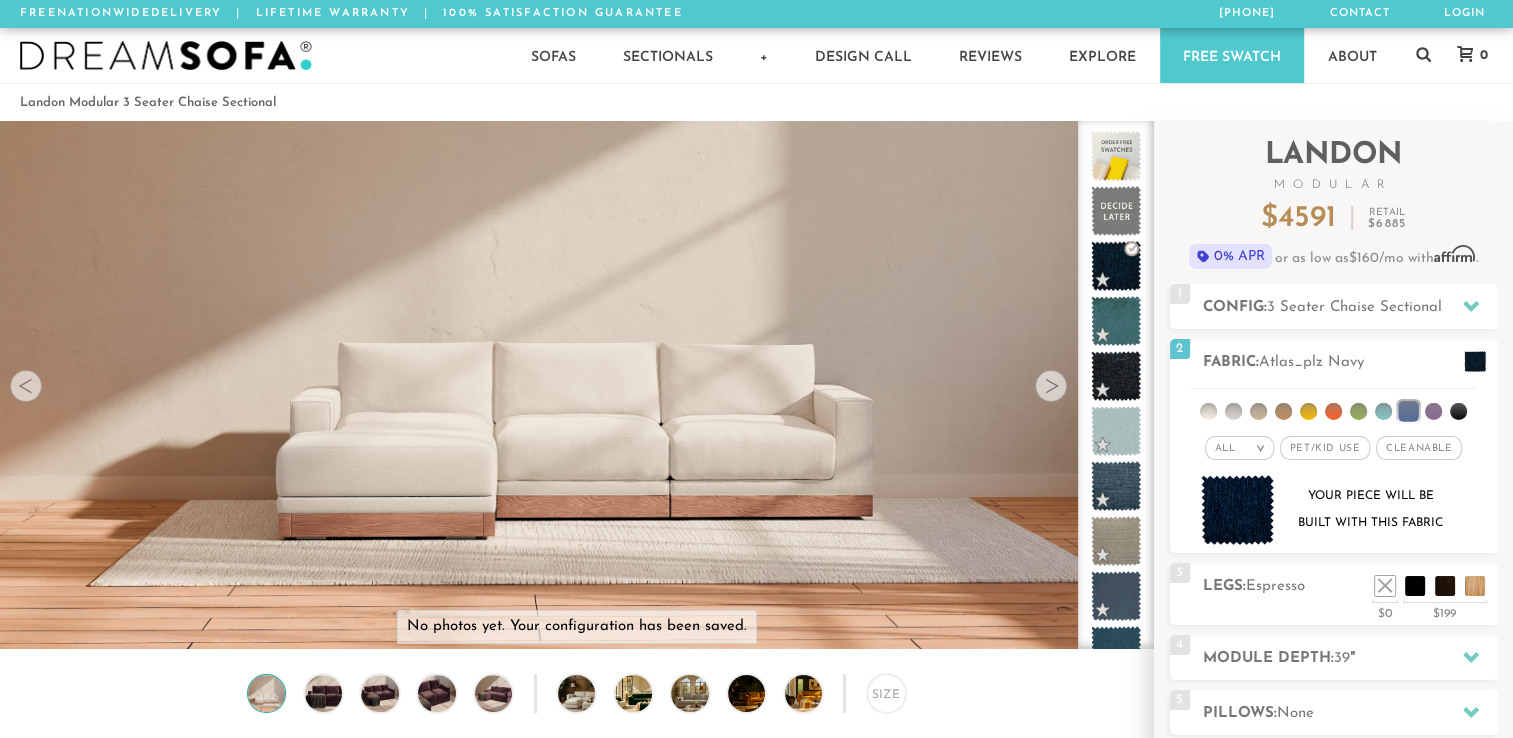 scroll, scrollTop: 22373, scrollLeft: 1497, axis: both 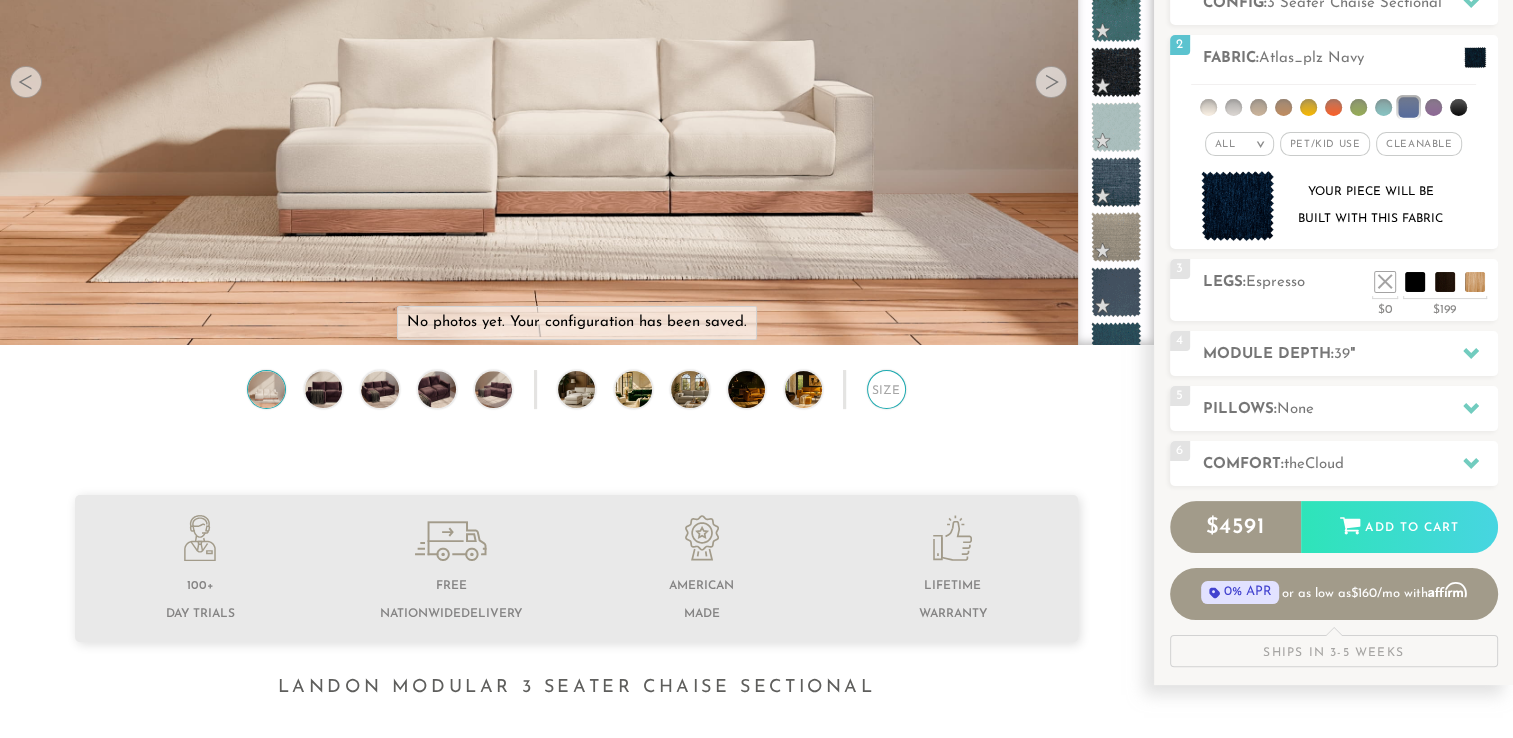 click on "Size" at bounding box center (886, 389) 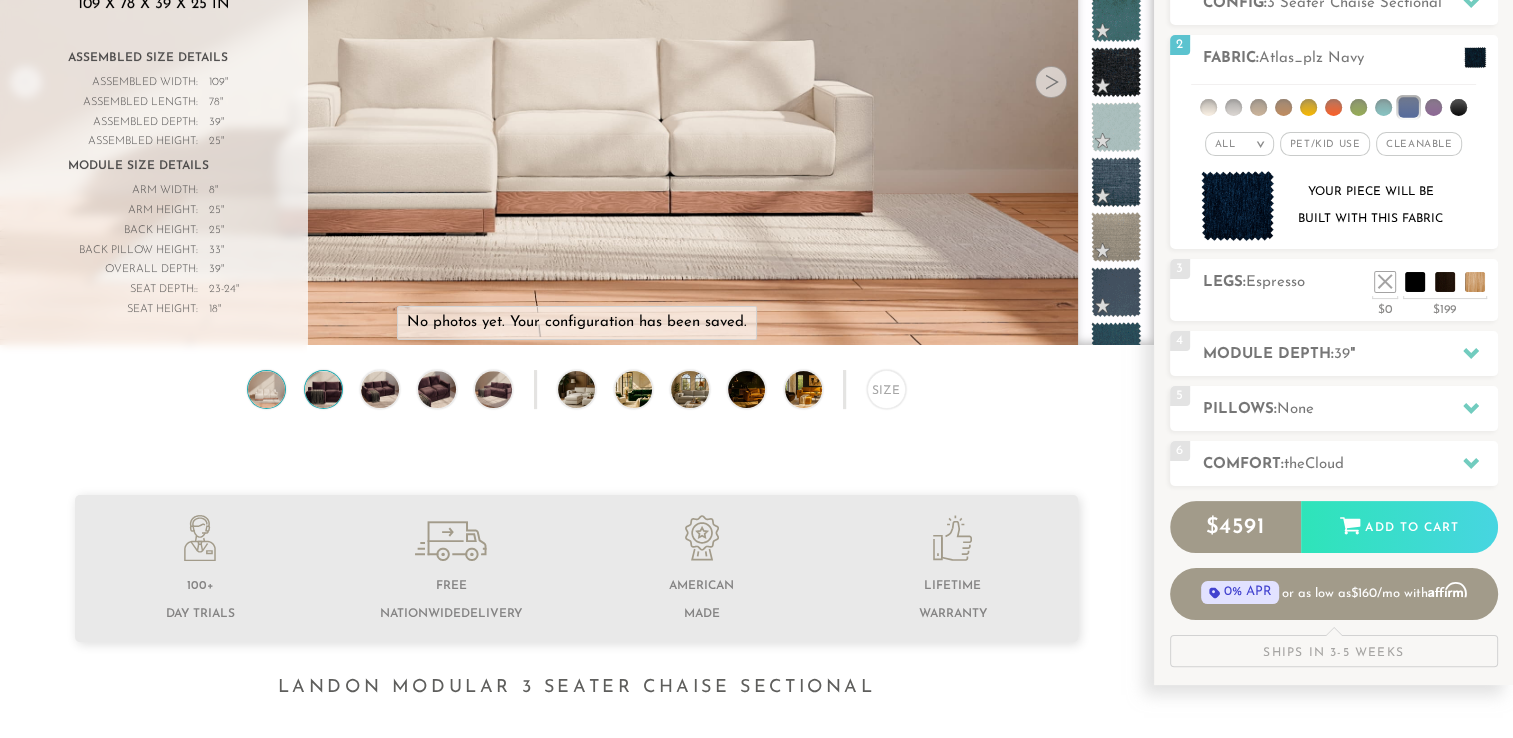 click at bounding box center (323, 389) 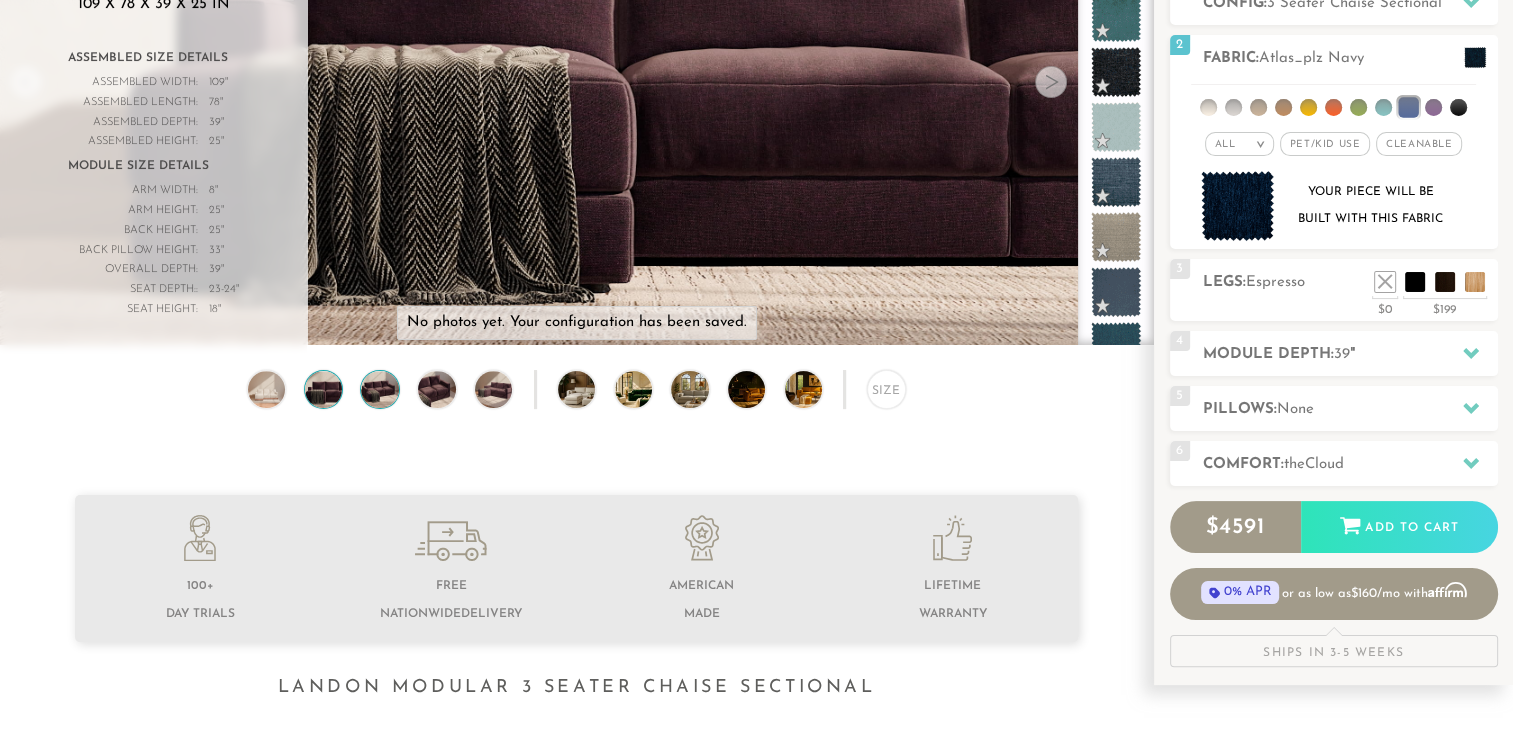 click at bounding box center [380, 389] 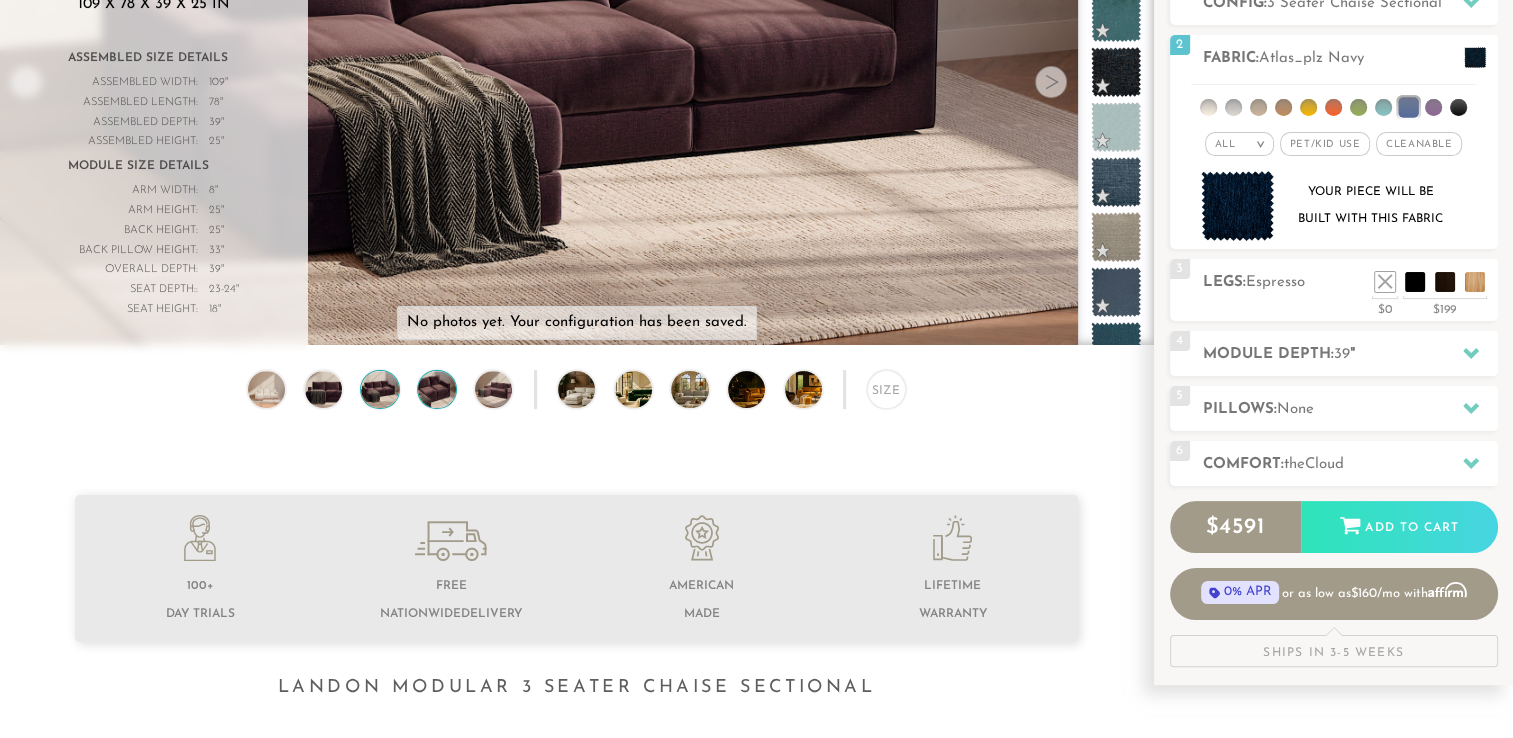 click at bounding box center [437, 389] 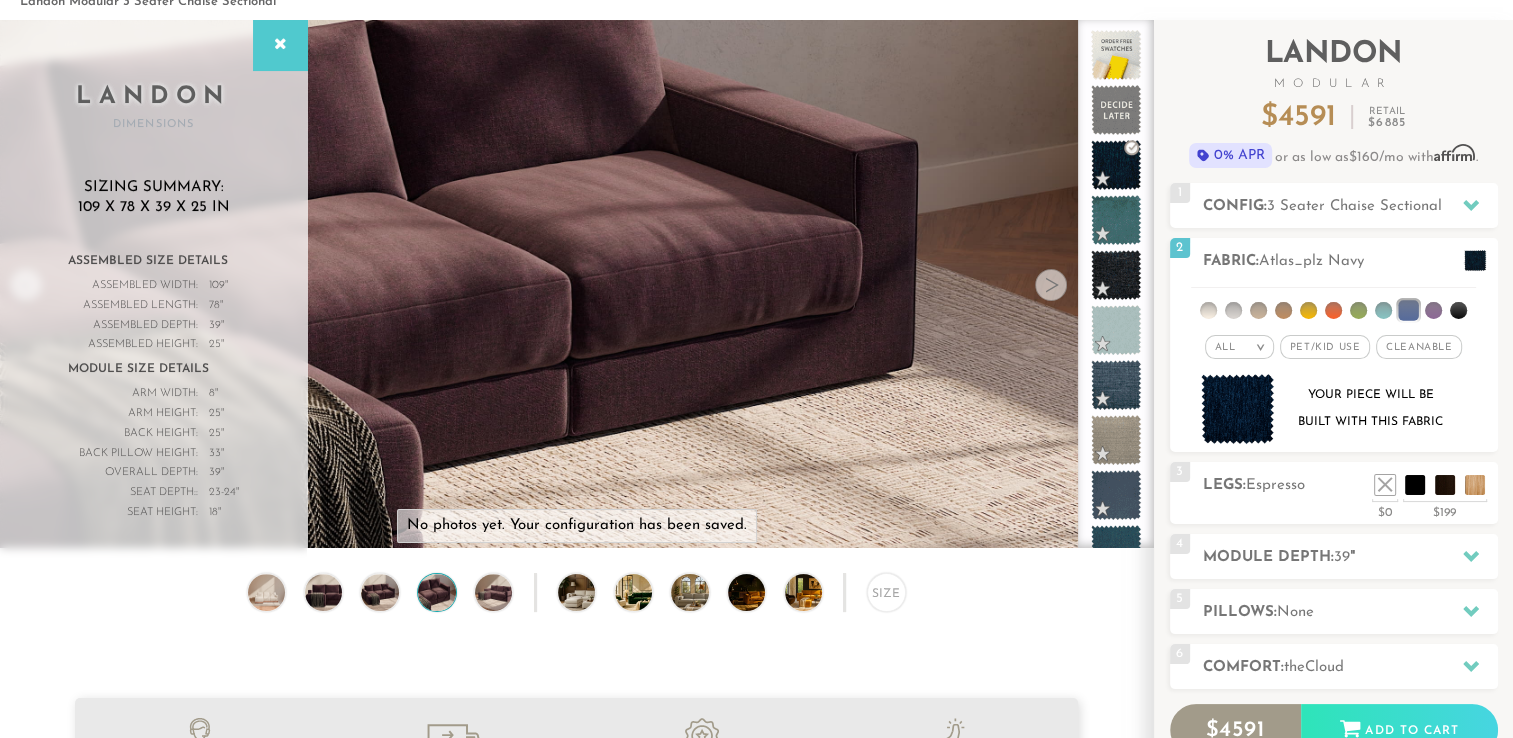 scroll, scrollTop: 103, scrollLeft: 0, axis: vertical 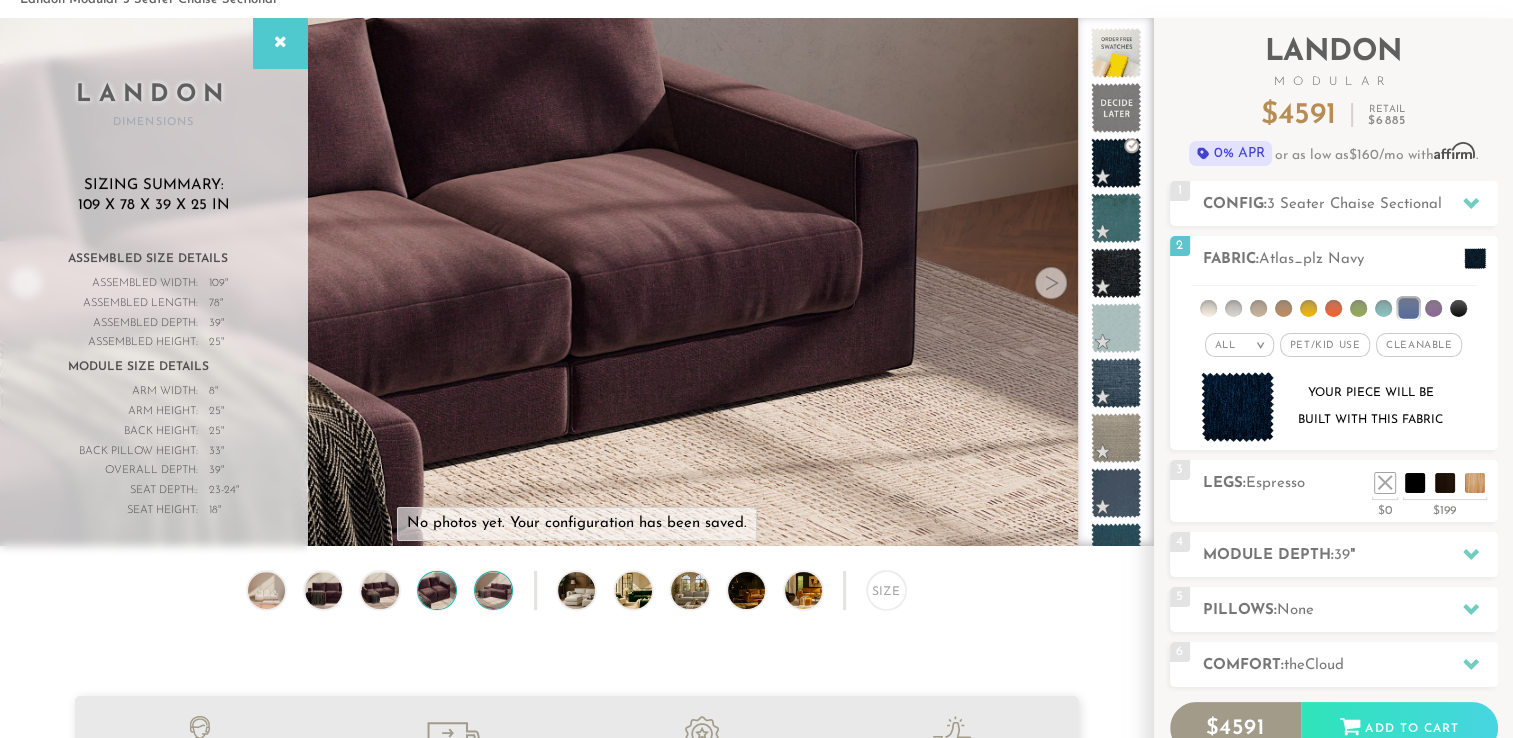 click at bounding box center [493, 590] 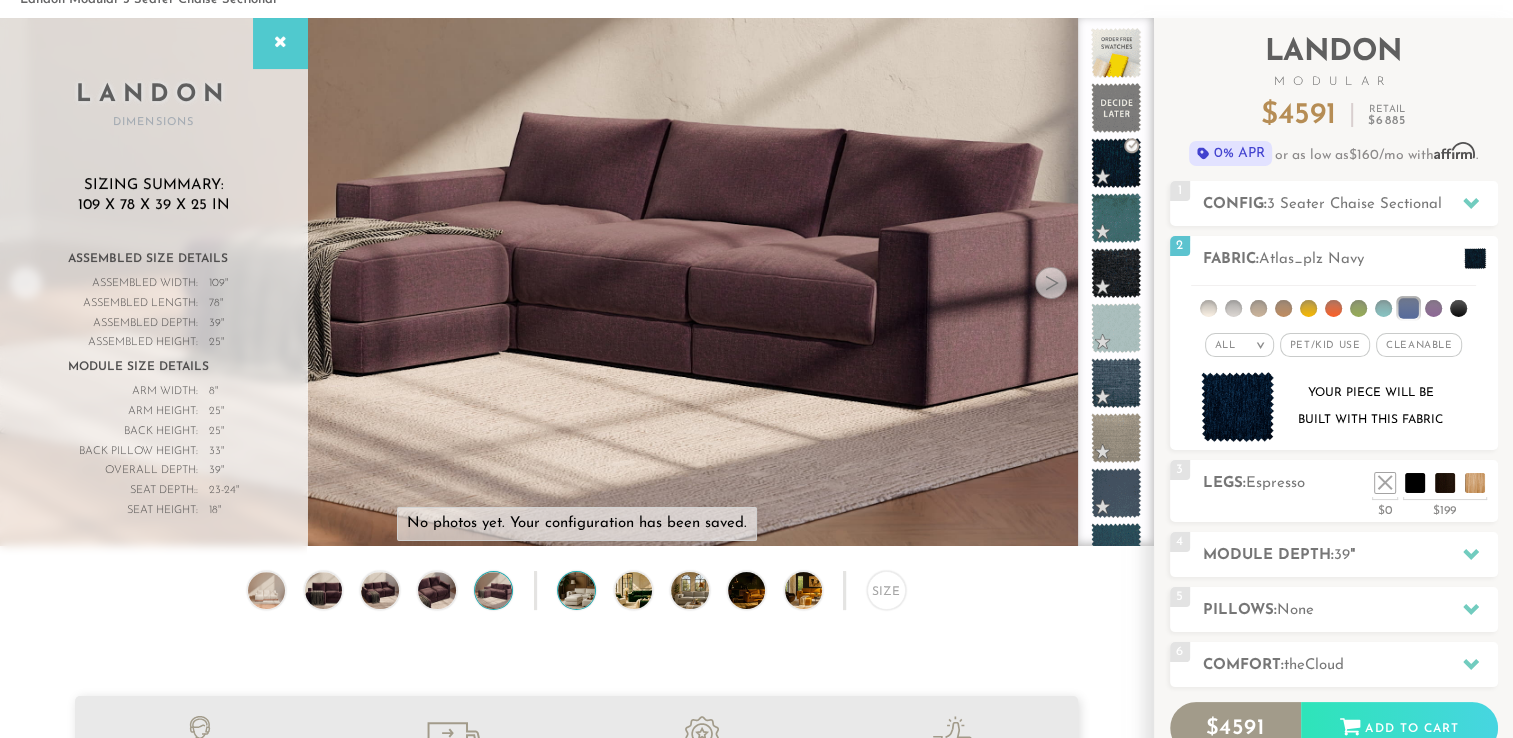 click at bounding box center [591, 590] 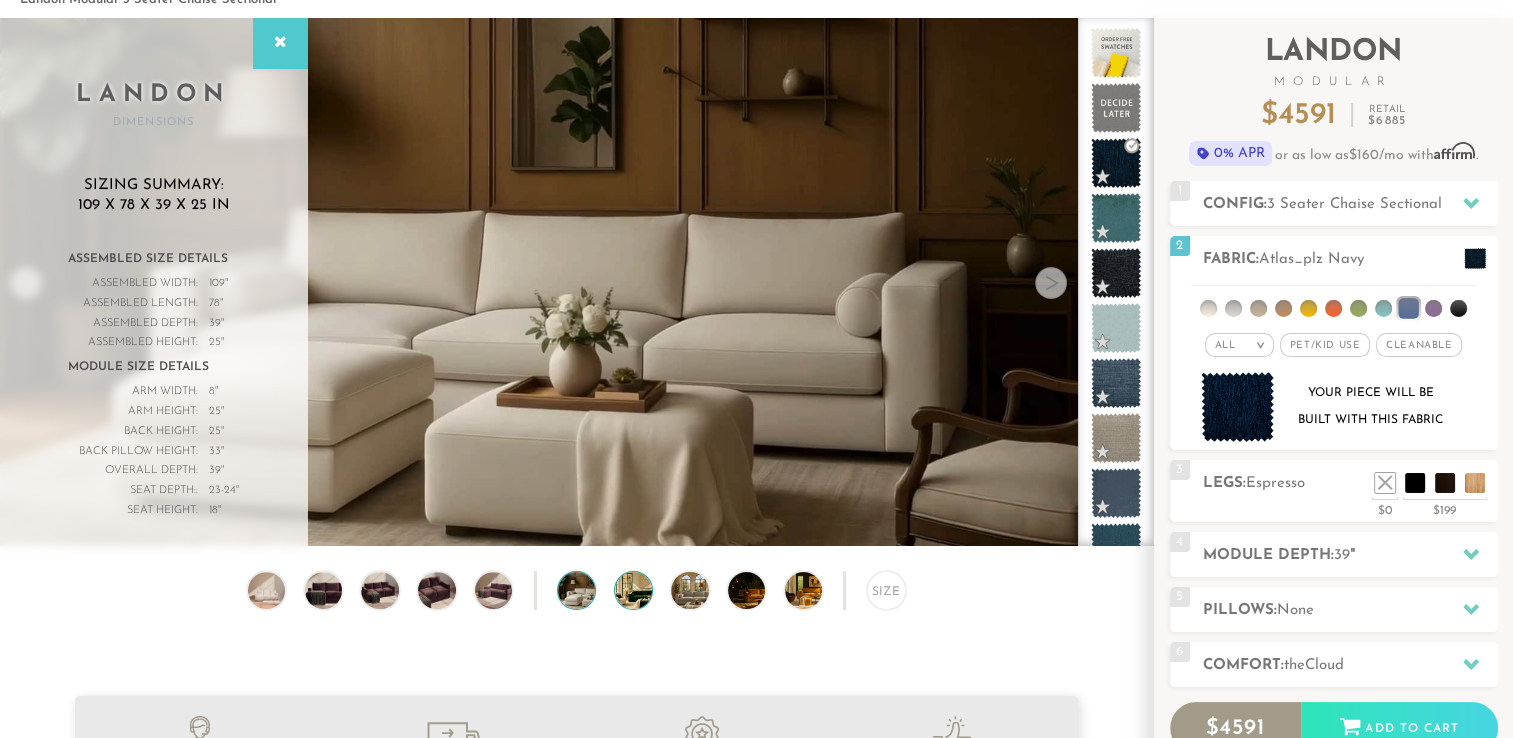 click at bounding box center [648, 590] 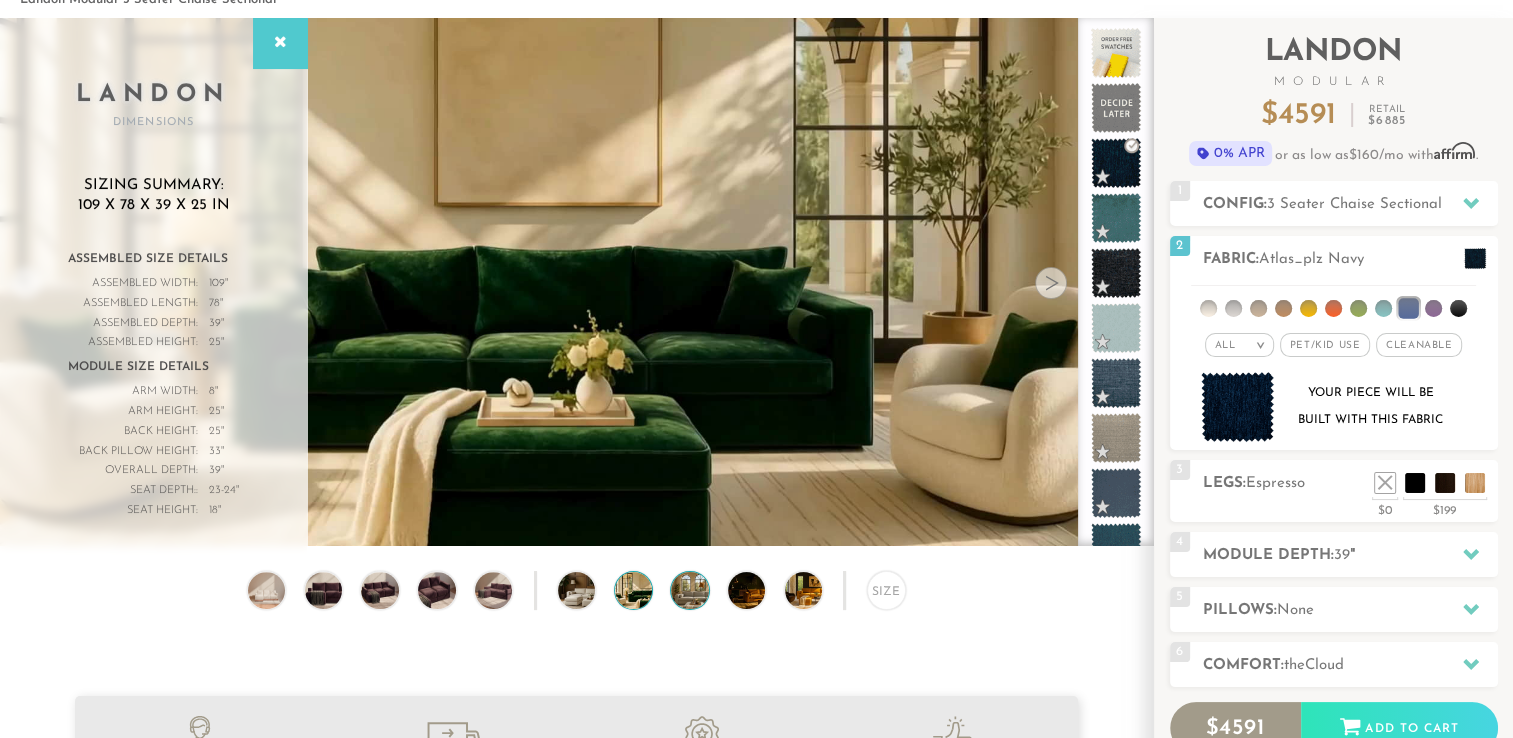 click at bounding box center [704, 590] 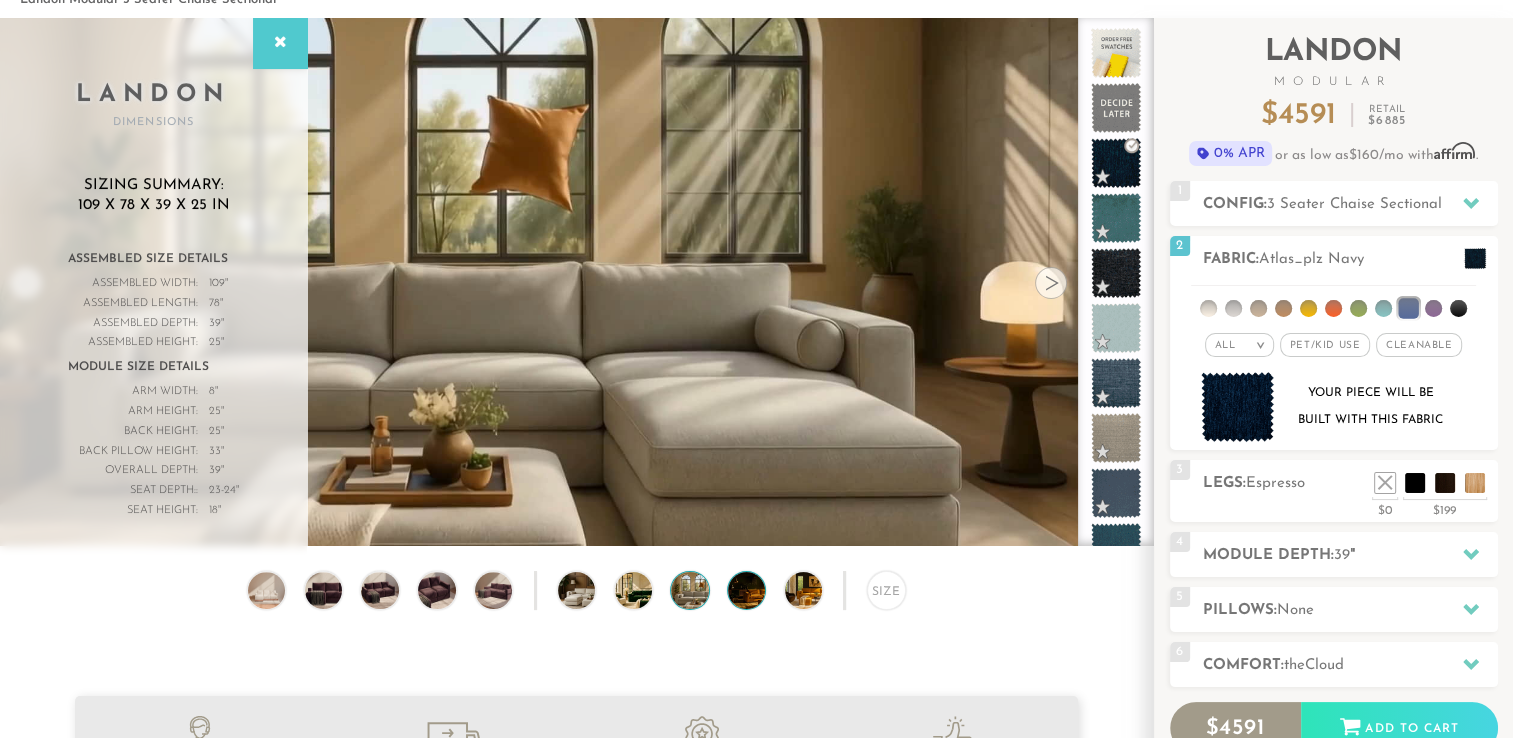 click at bounding box center [761, 590] 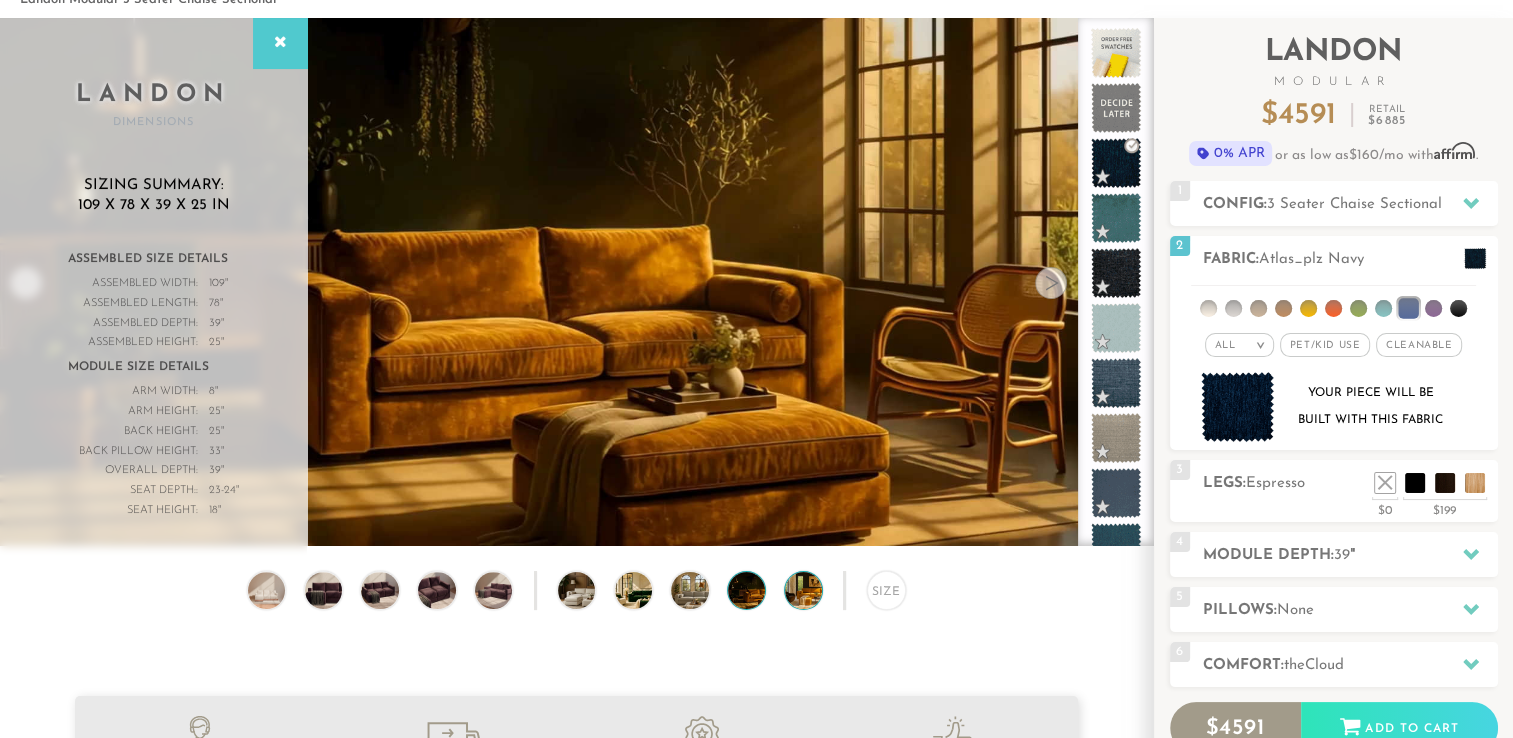 click at bounding box center (818, 590) 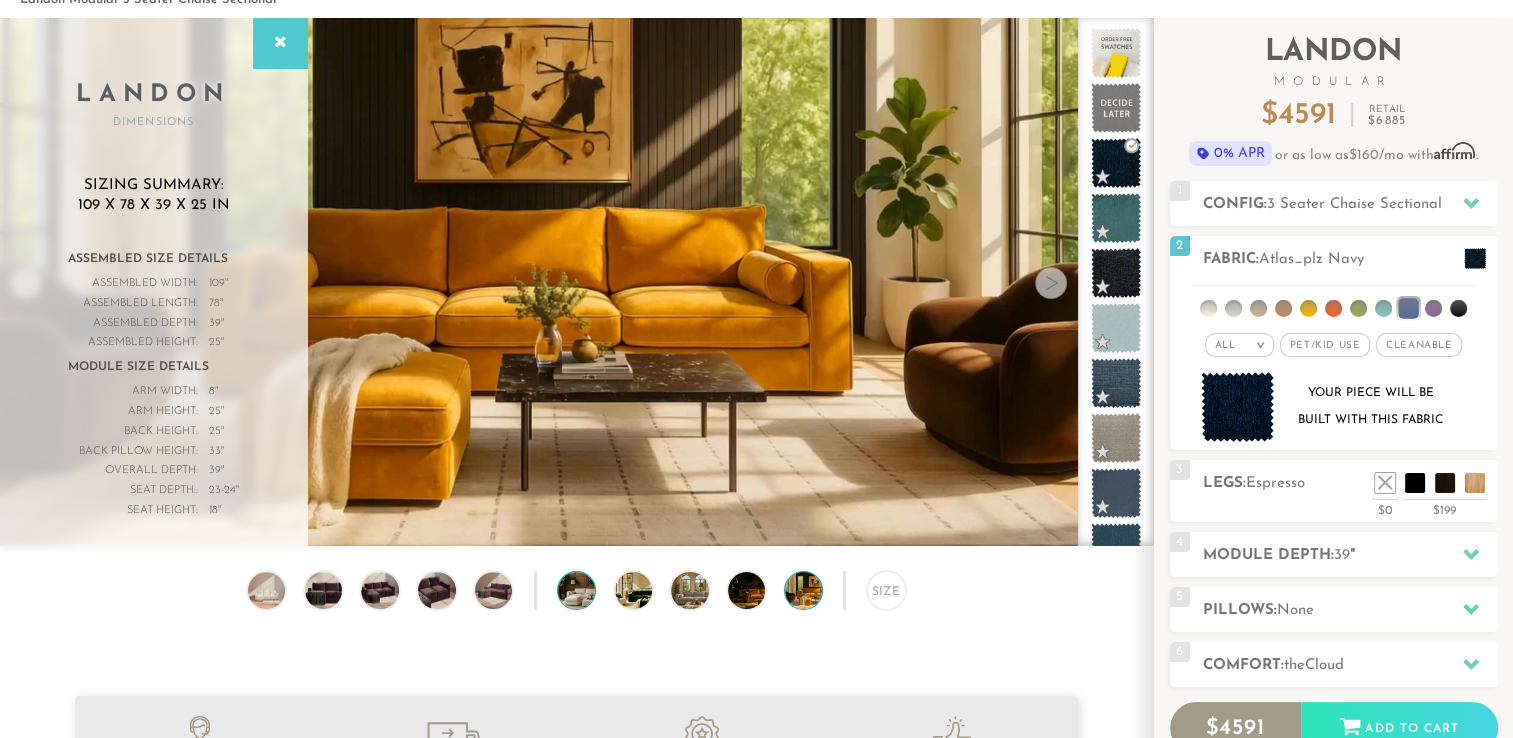 click at bounding box center (591, 590) 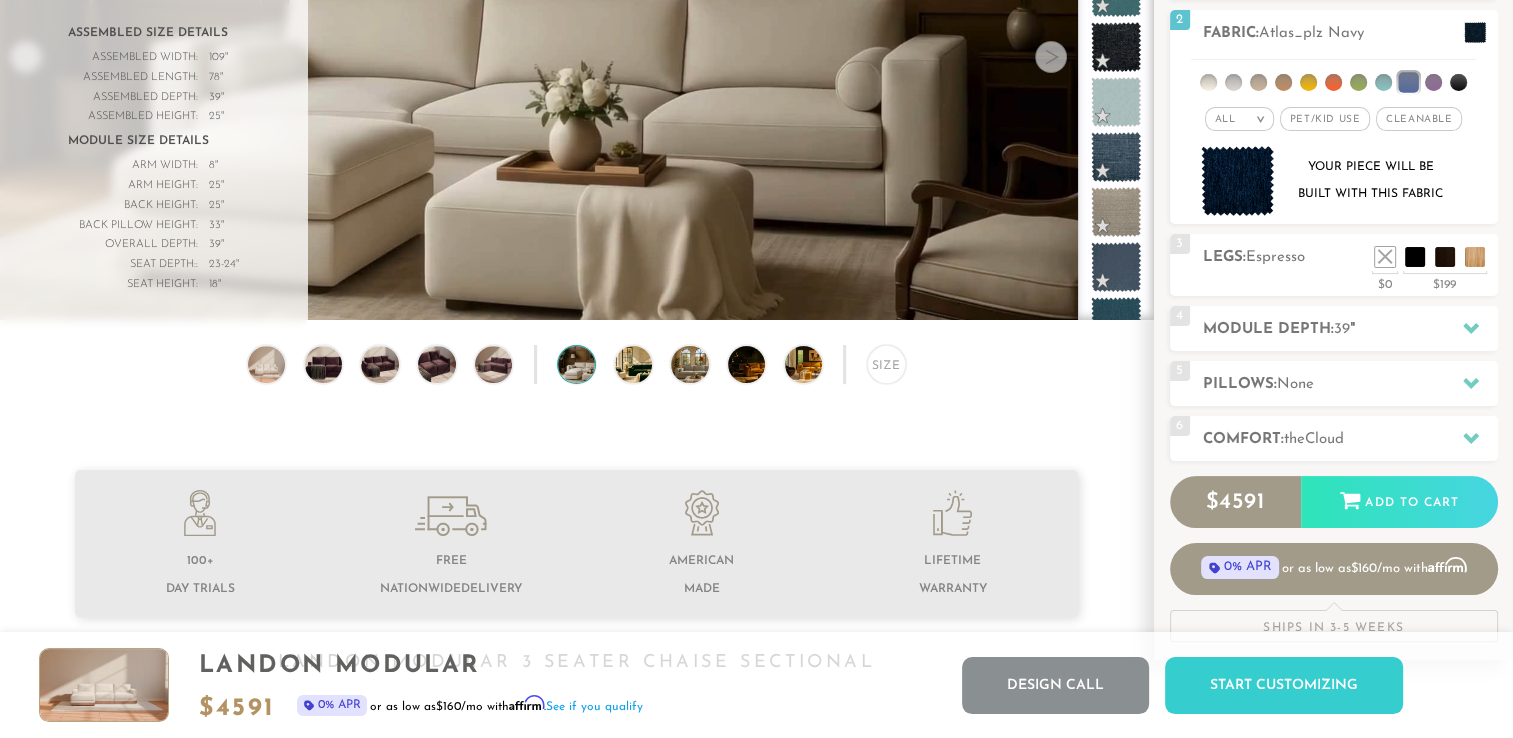 scroll, scrollTop: 319, scrollLeft: 0, axis: vertical 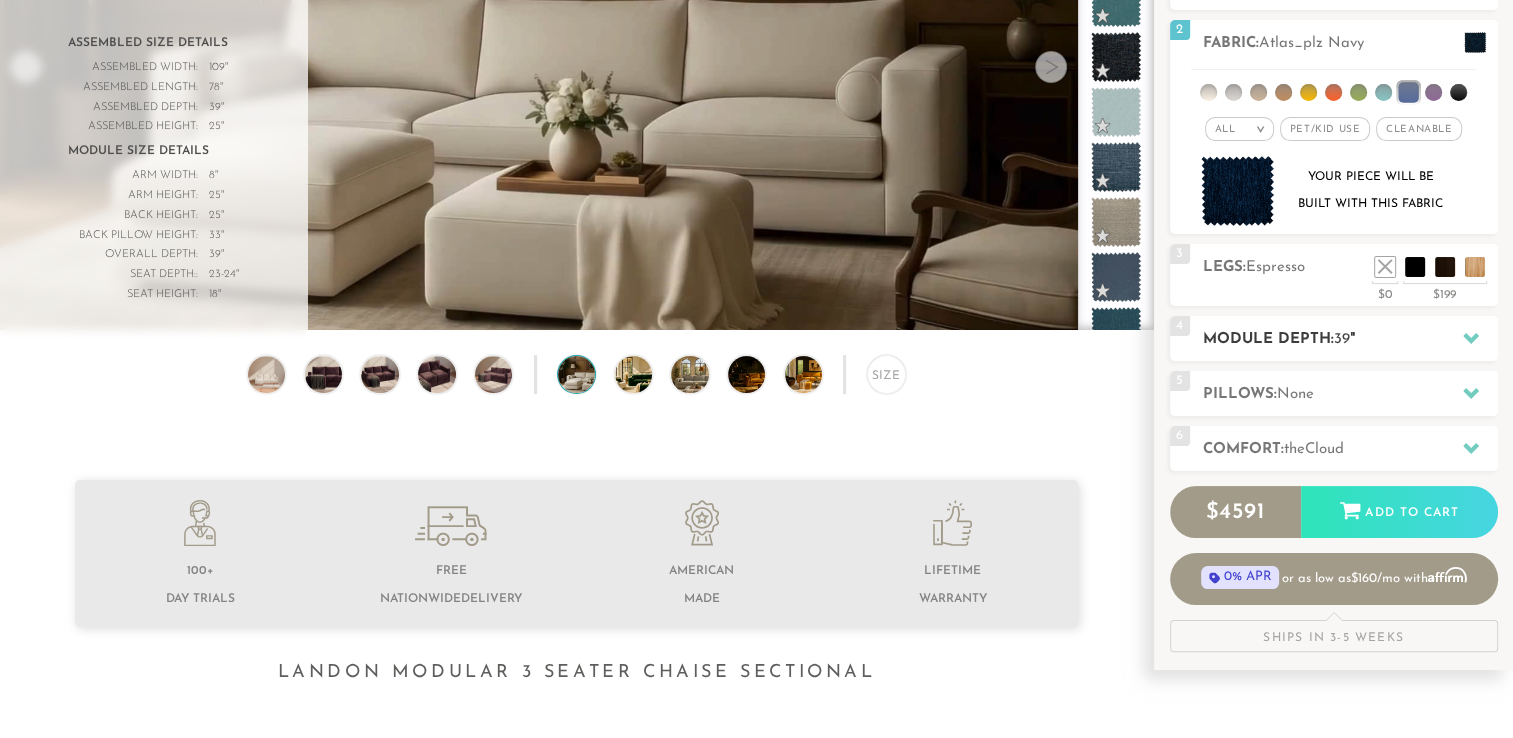 click 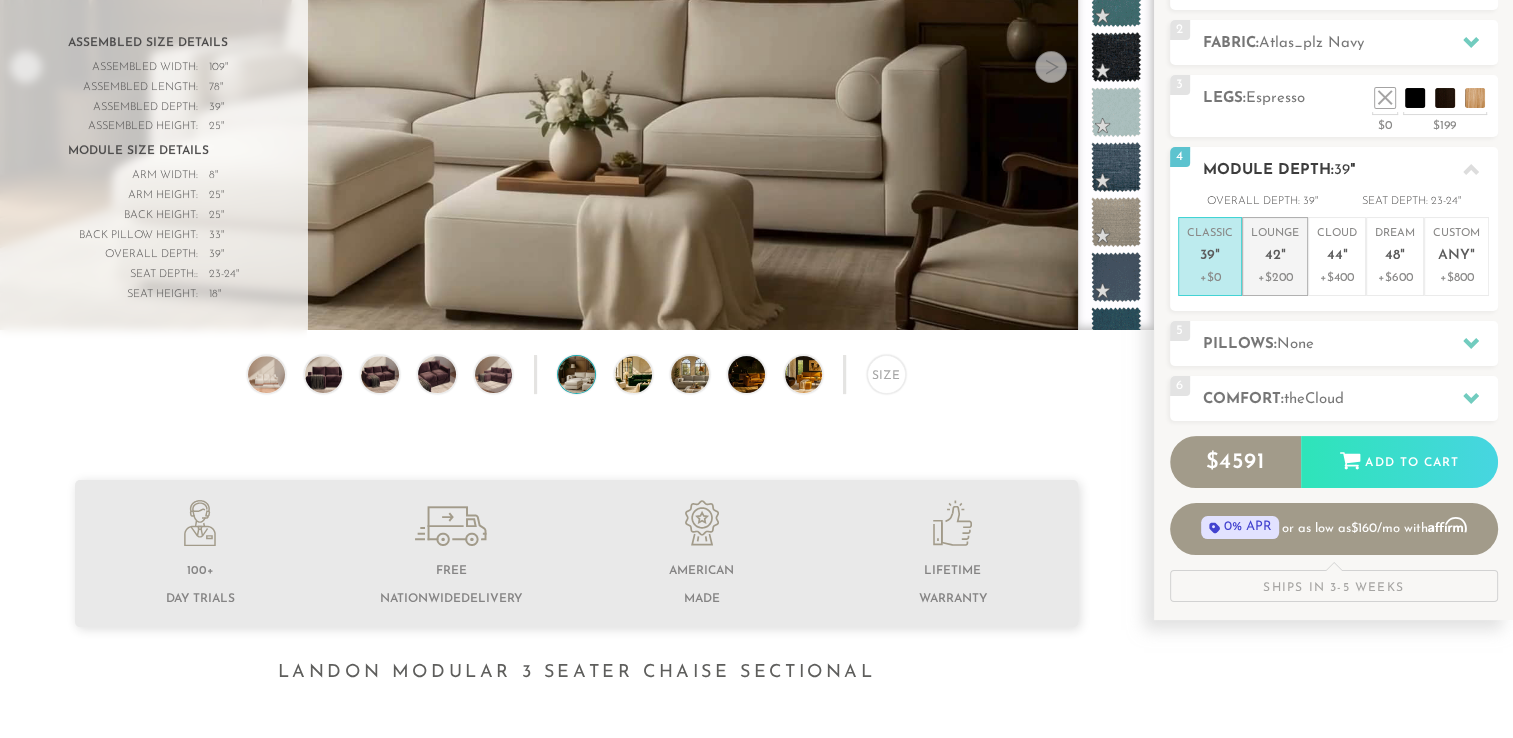 click on "Lounge 42 "" at bounding box center (1275, 247) 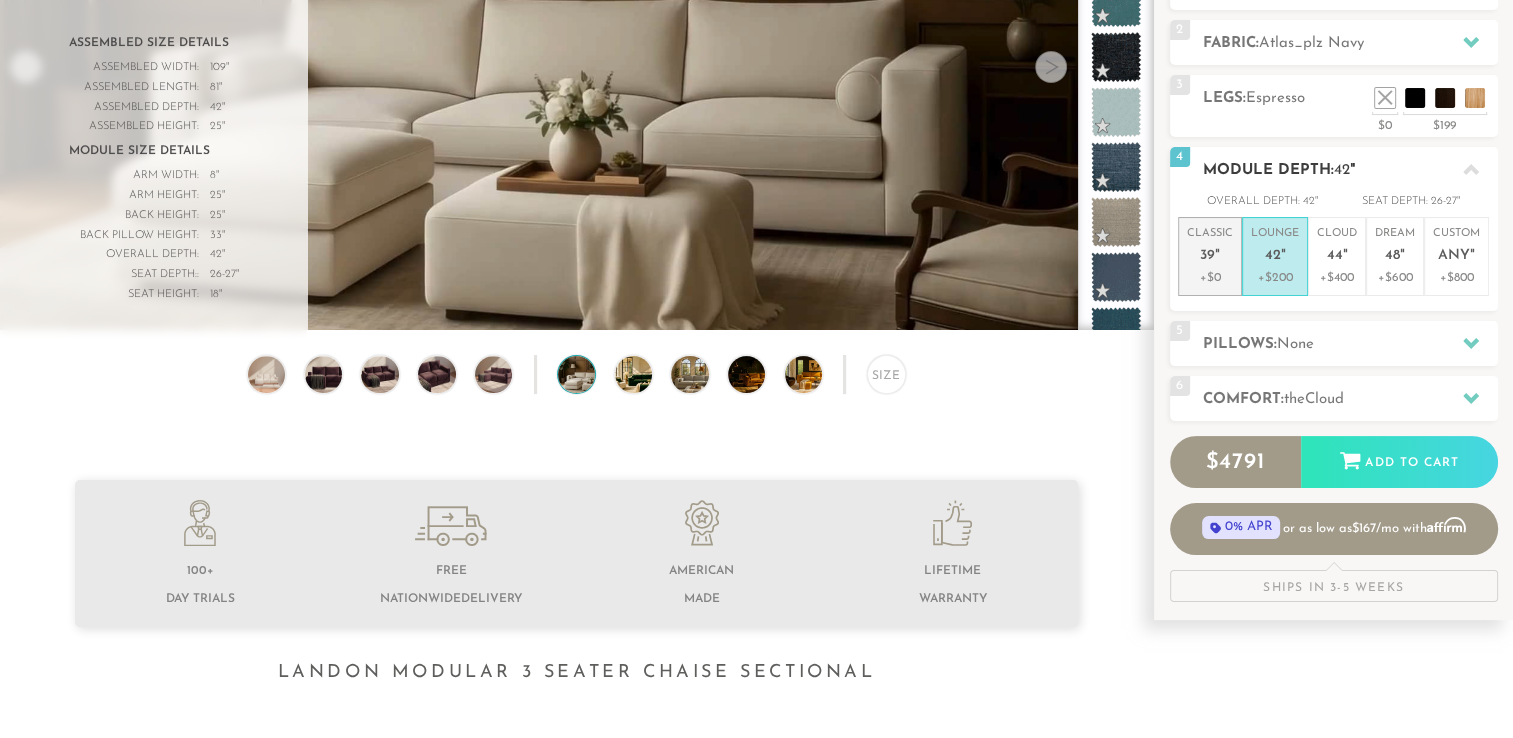 click on "39" at bounding box center [1207, 256] 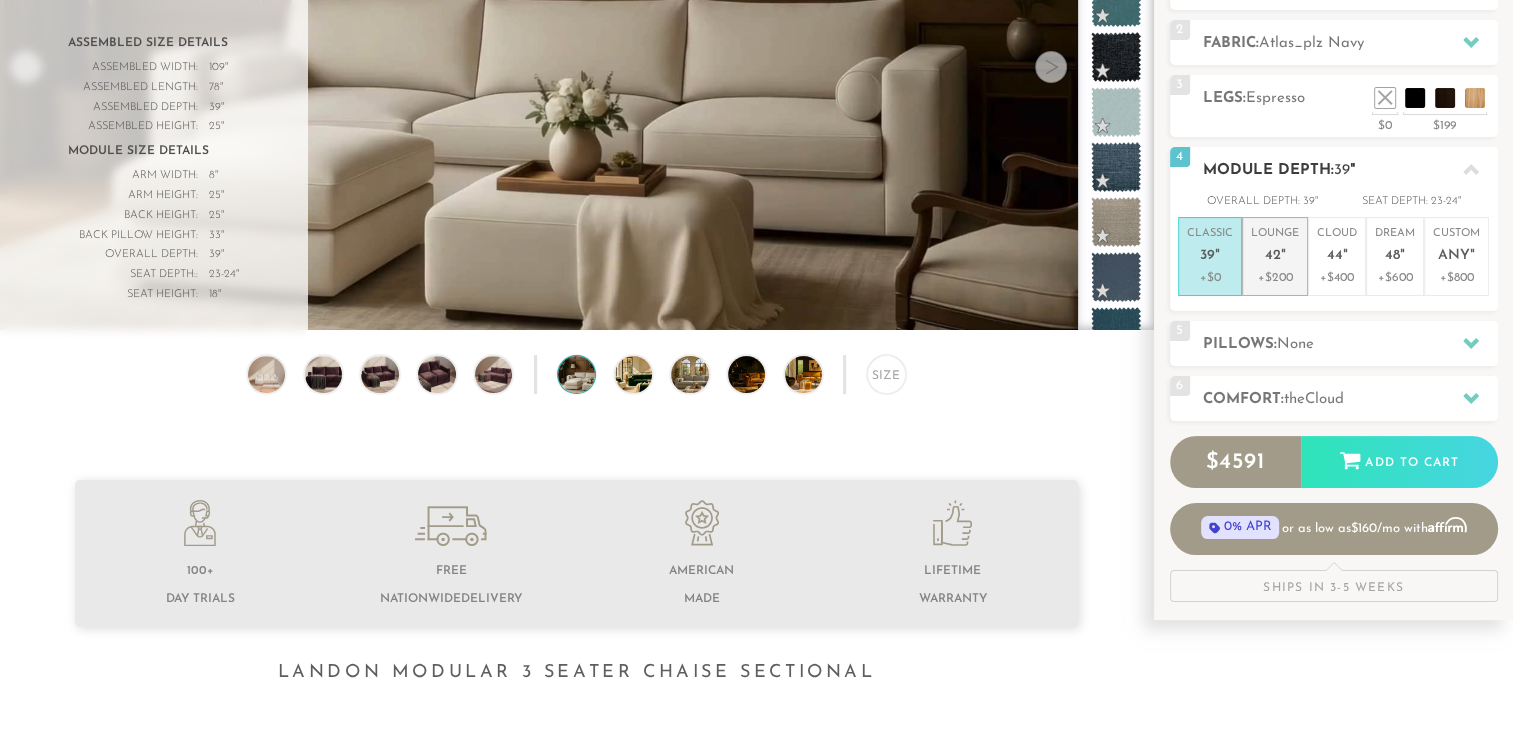 click on """ at bounding box center (1283, 256) 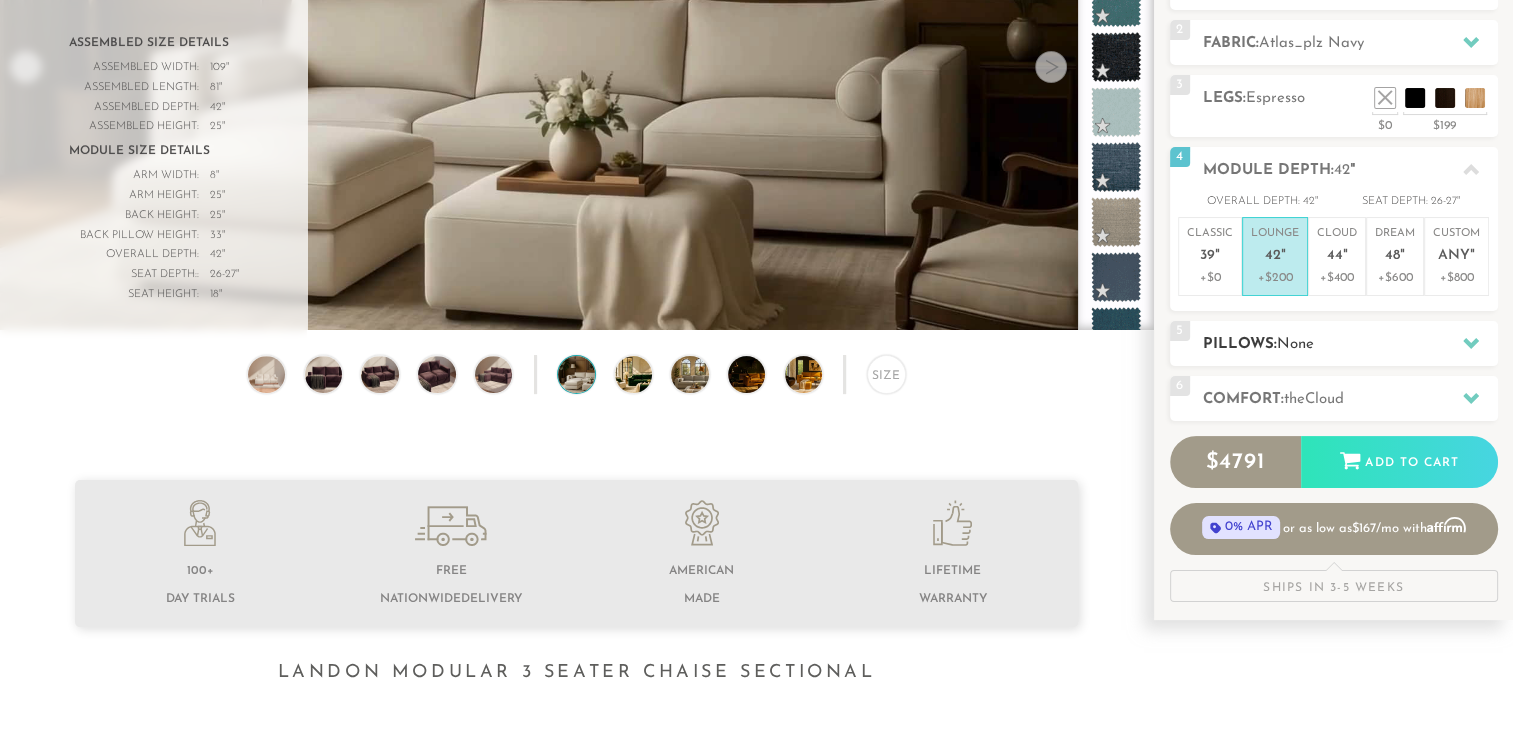 click on "Pillows:  None" at bounding box center [1350, 344] 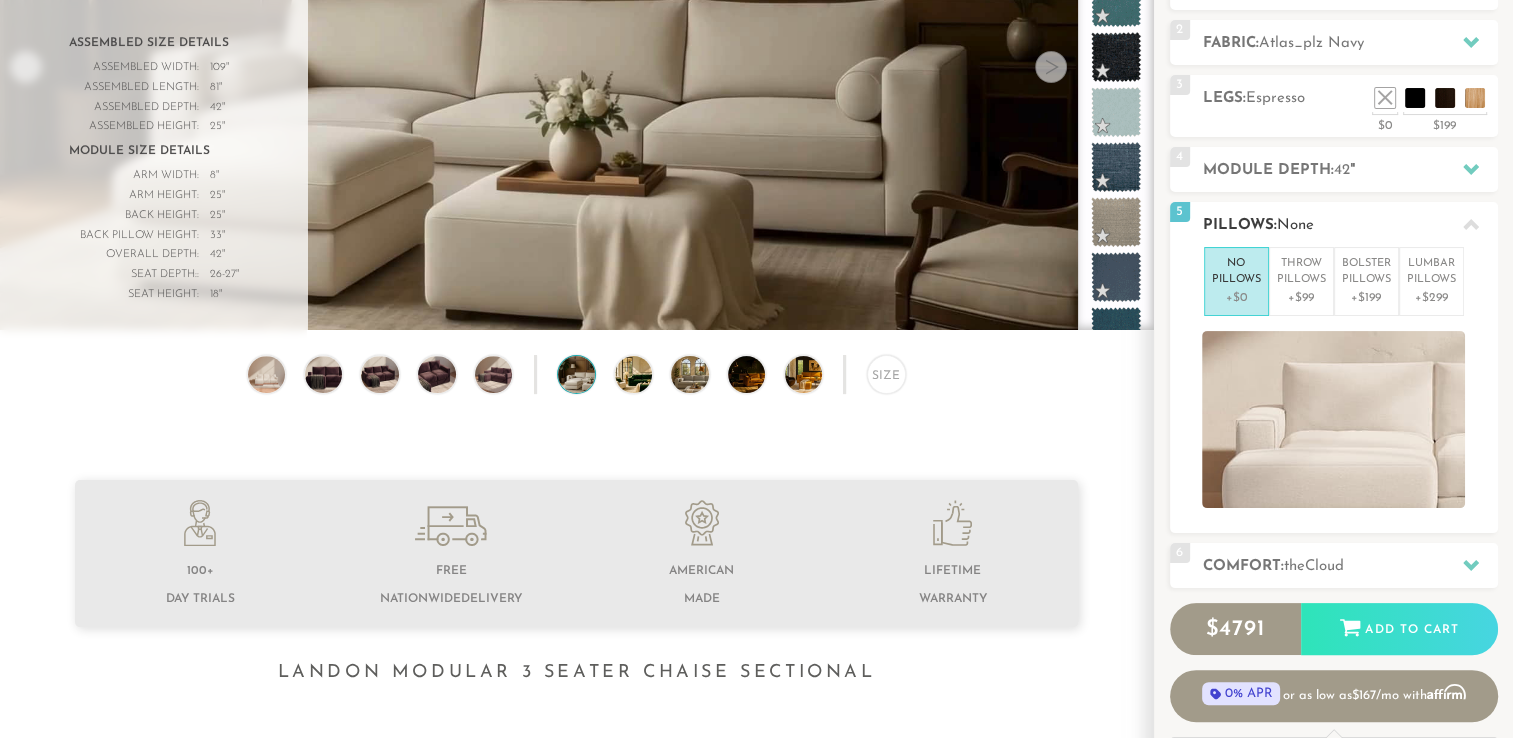 click on "+$0" at bounding box center (1236, 298) 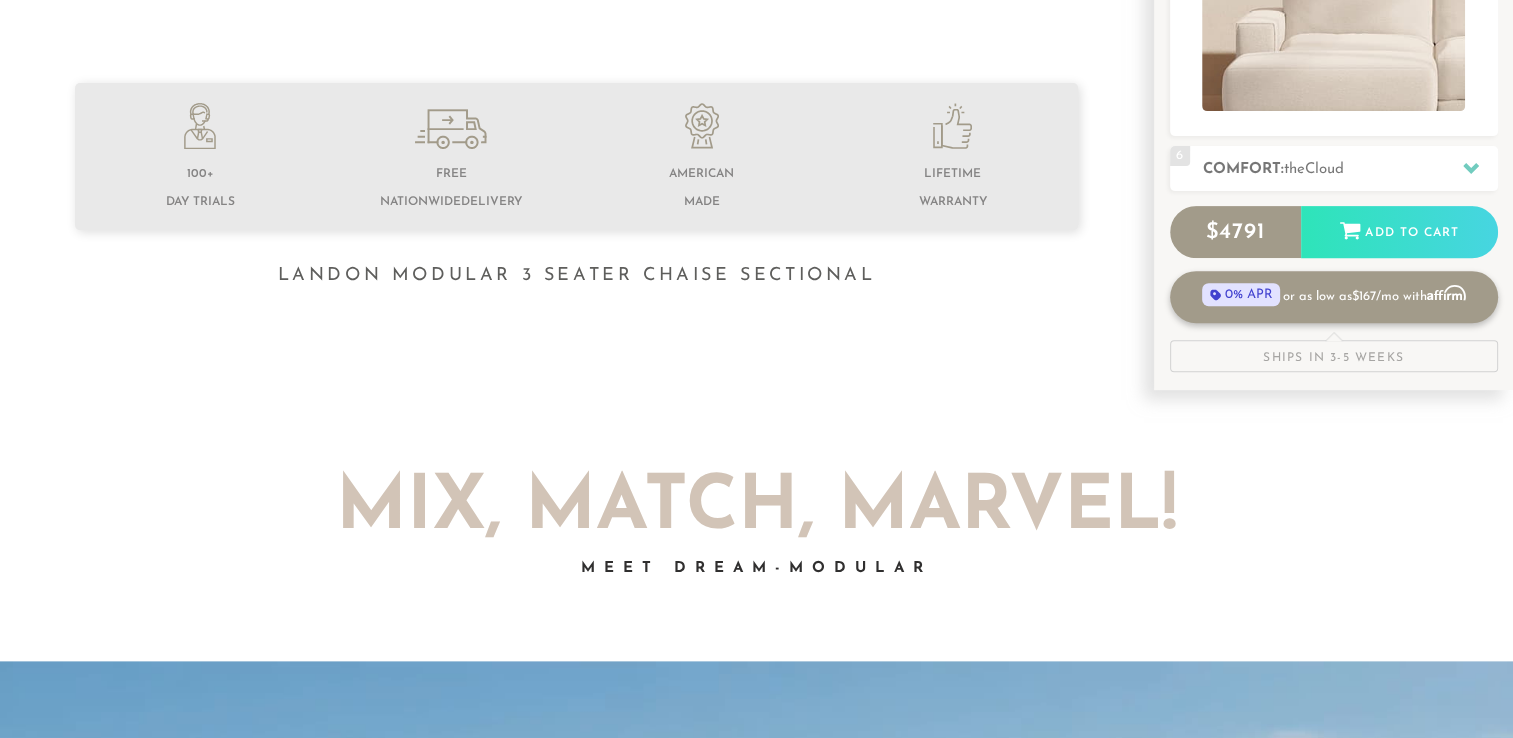 scroll, scrollTop: 720, scrollLeft: 0, axis: vertical 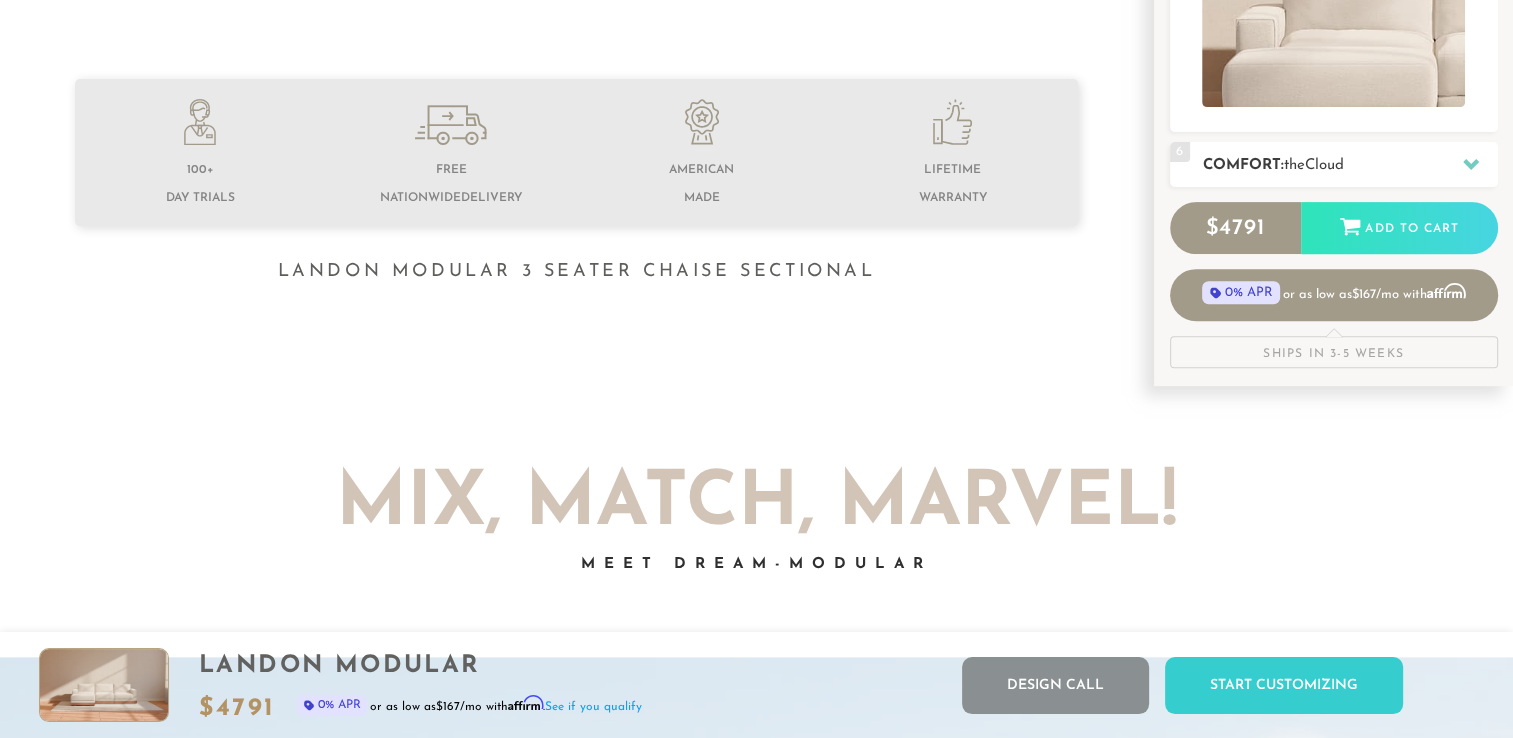 click on "Comfort:  the  Cloud" at bounding box center (1350, 165) 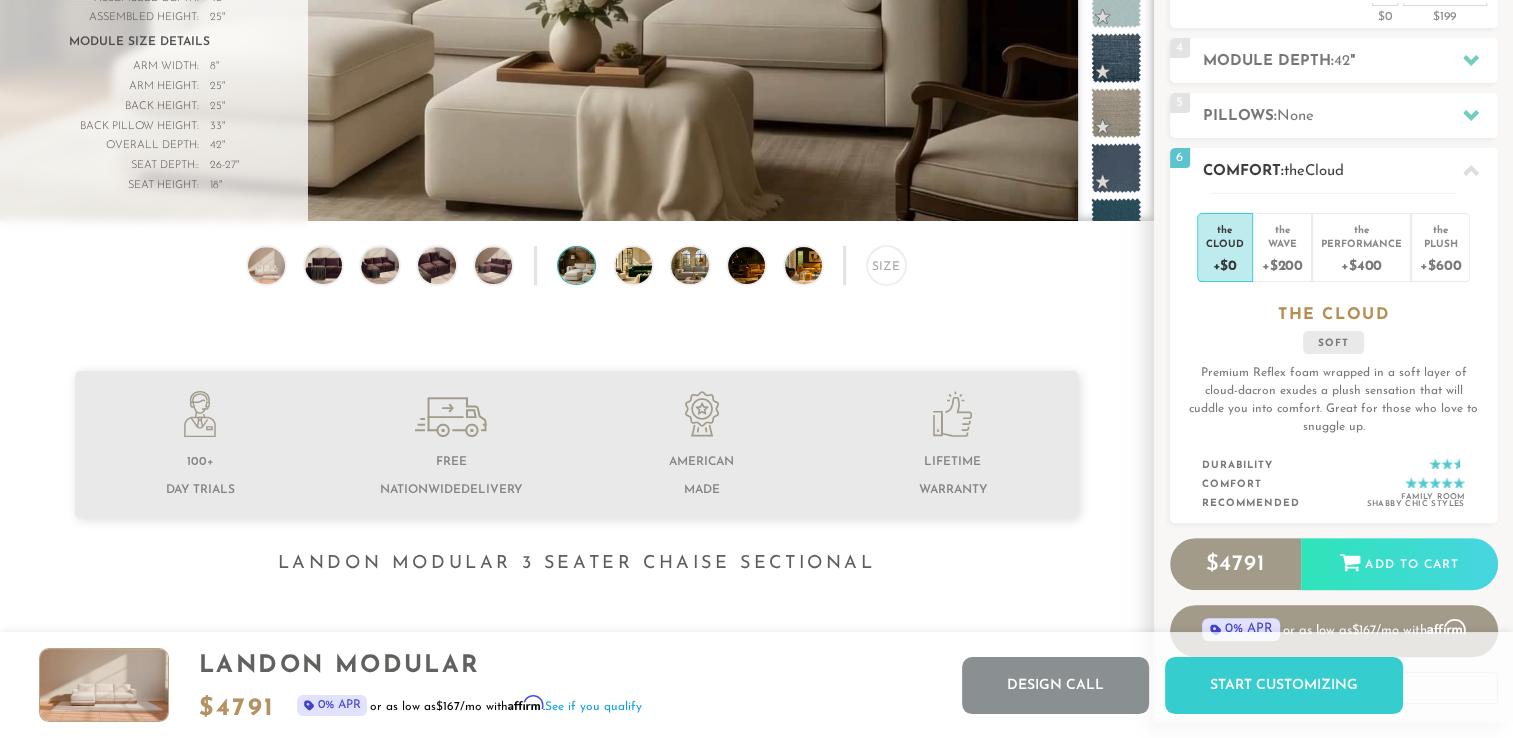 scroll, scrollTop: 424, scrollLeft: 0, axis: vertical 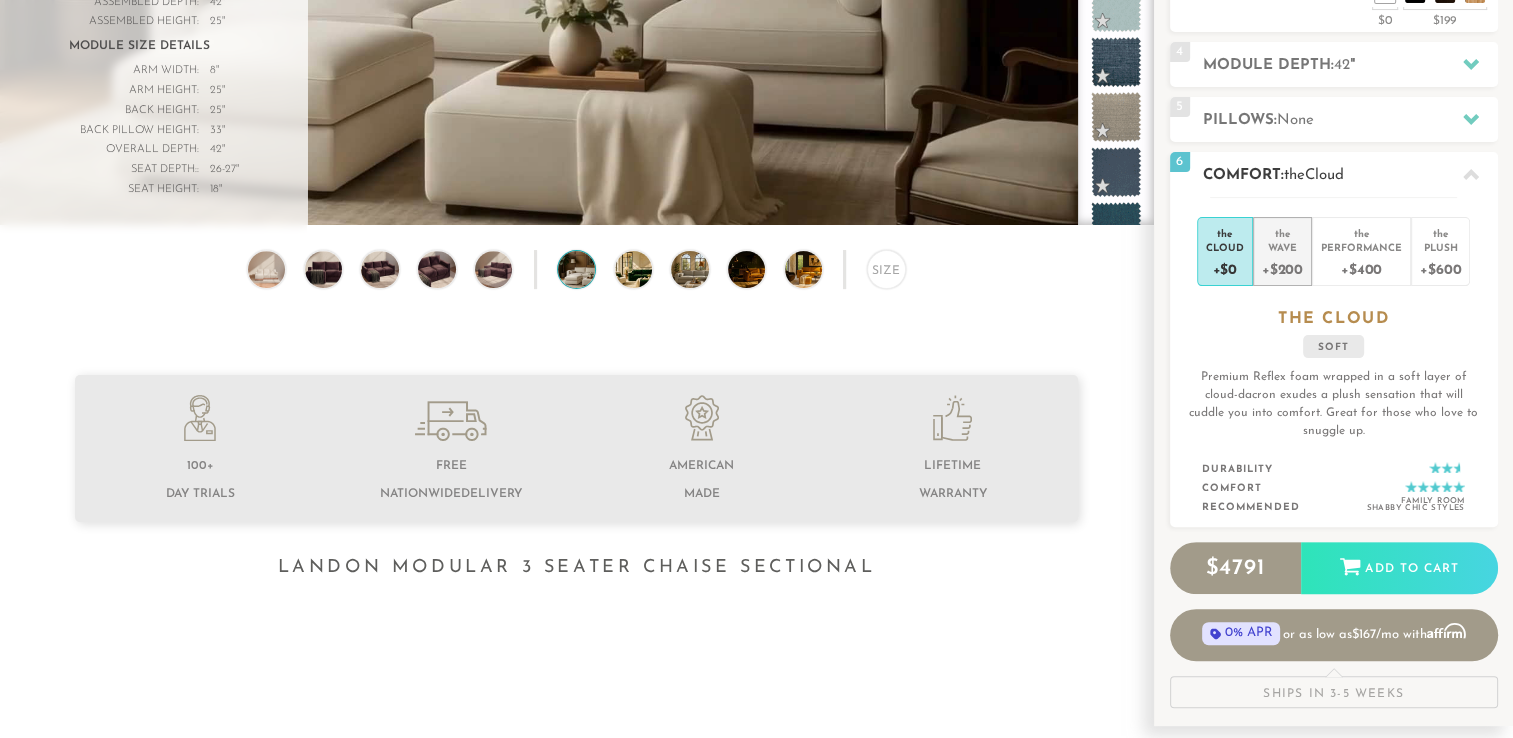 click on "+$200" at bounding box center (1282, 268) 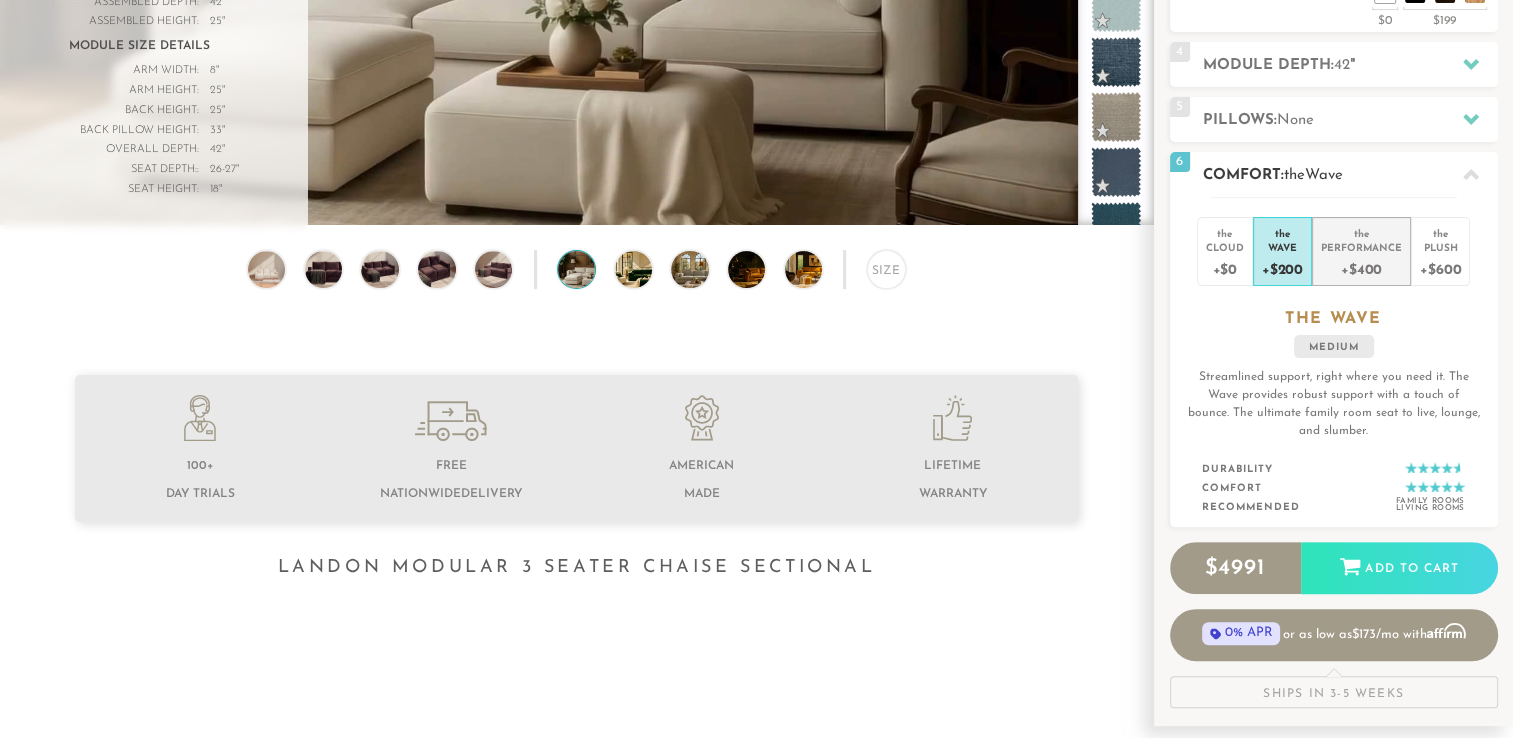 click on "+$400" at bounding box center (1361, 268) 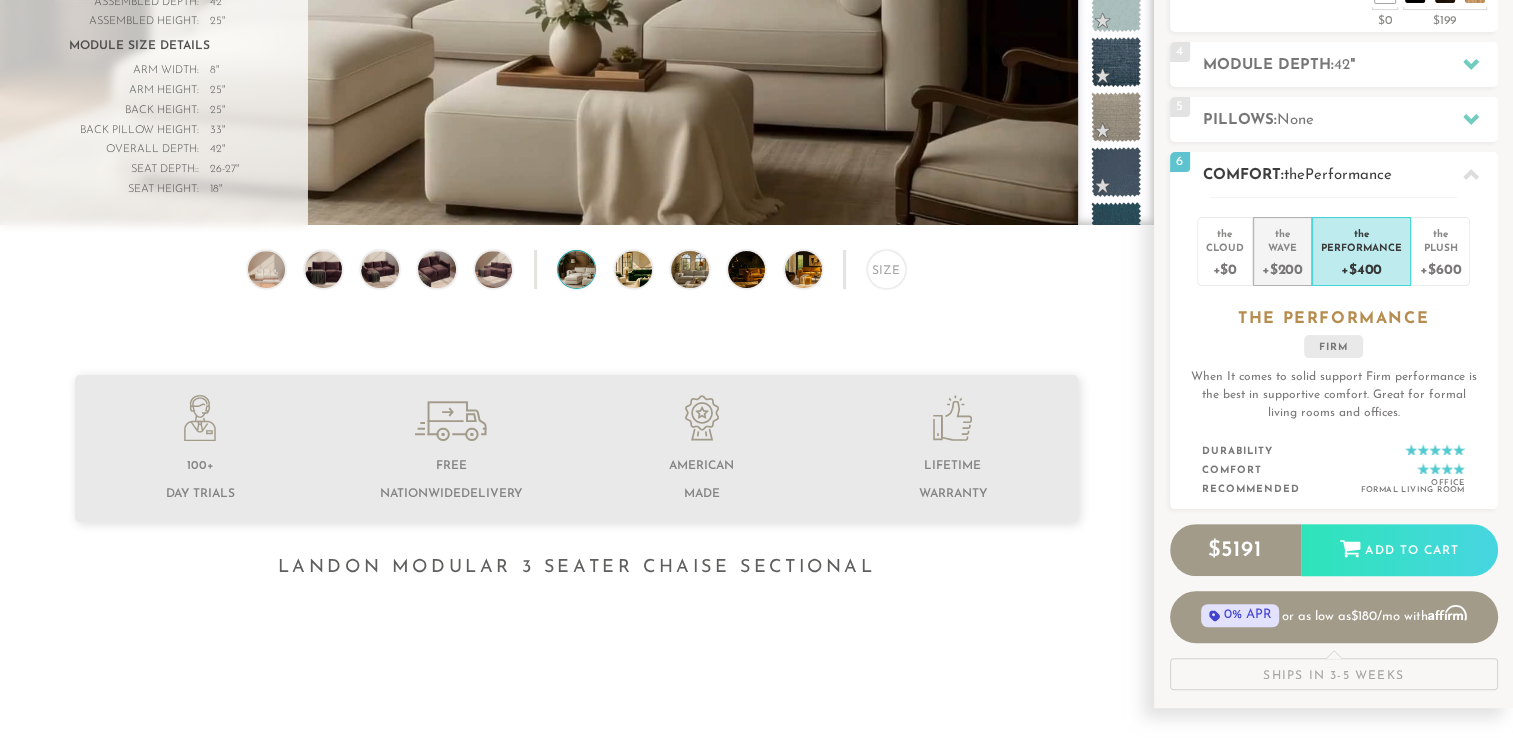 click on "+$200" at bounding box center (1282, 268) 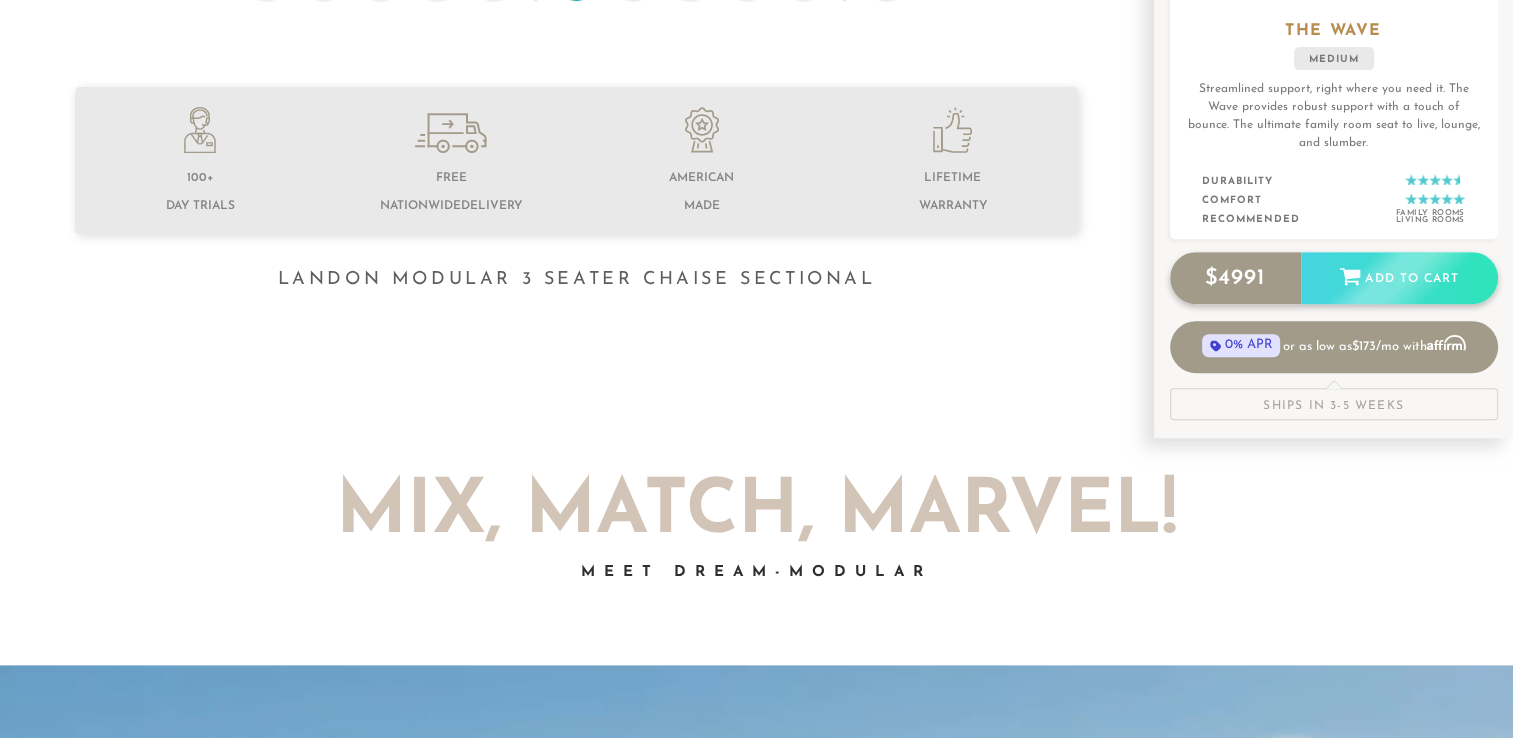 scroll, scrollTop: 712, scrollLeft: 0, axis: vertical 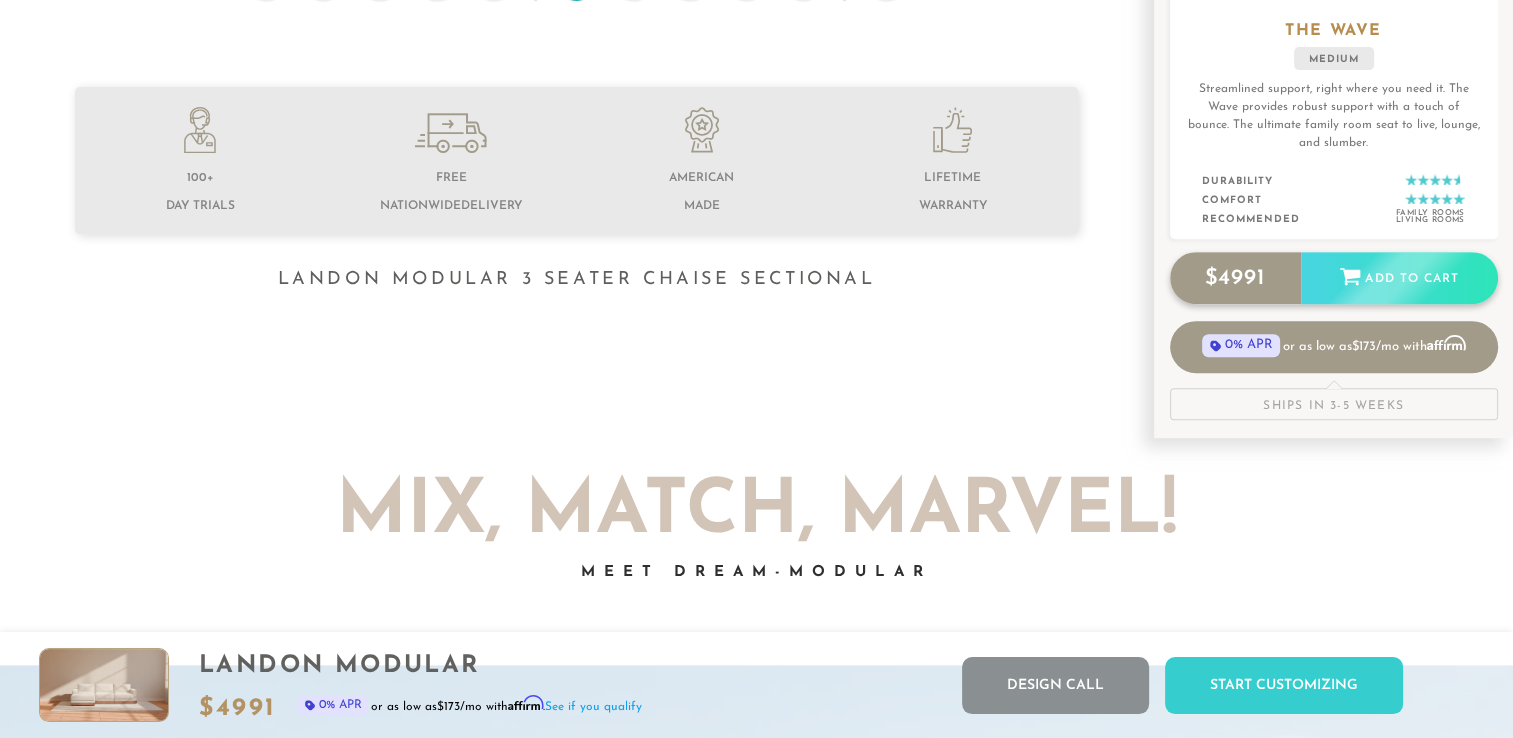 click on "Add to Cart" at bounding box center [1399, 279] 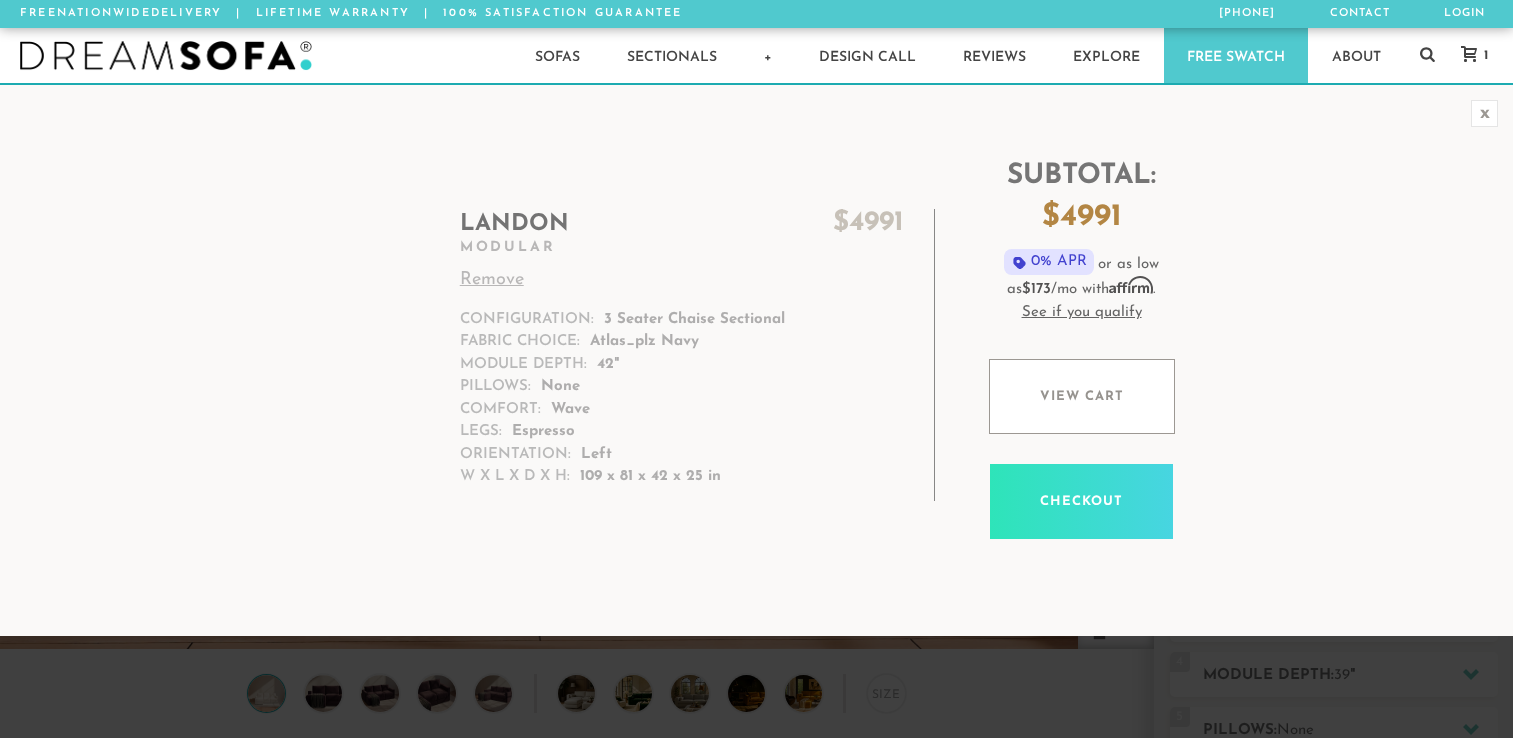 scroll, scrollTop: 0, scrollLeft: 0, axis: both 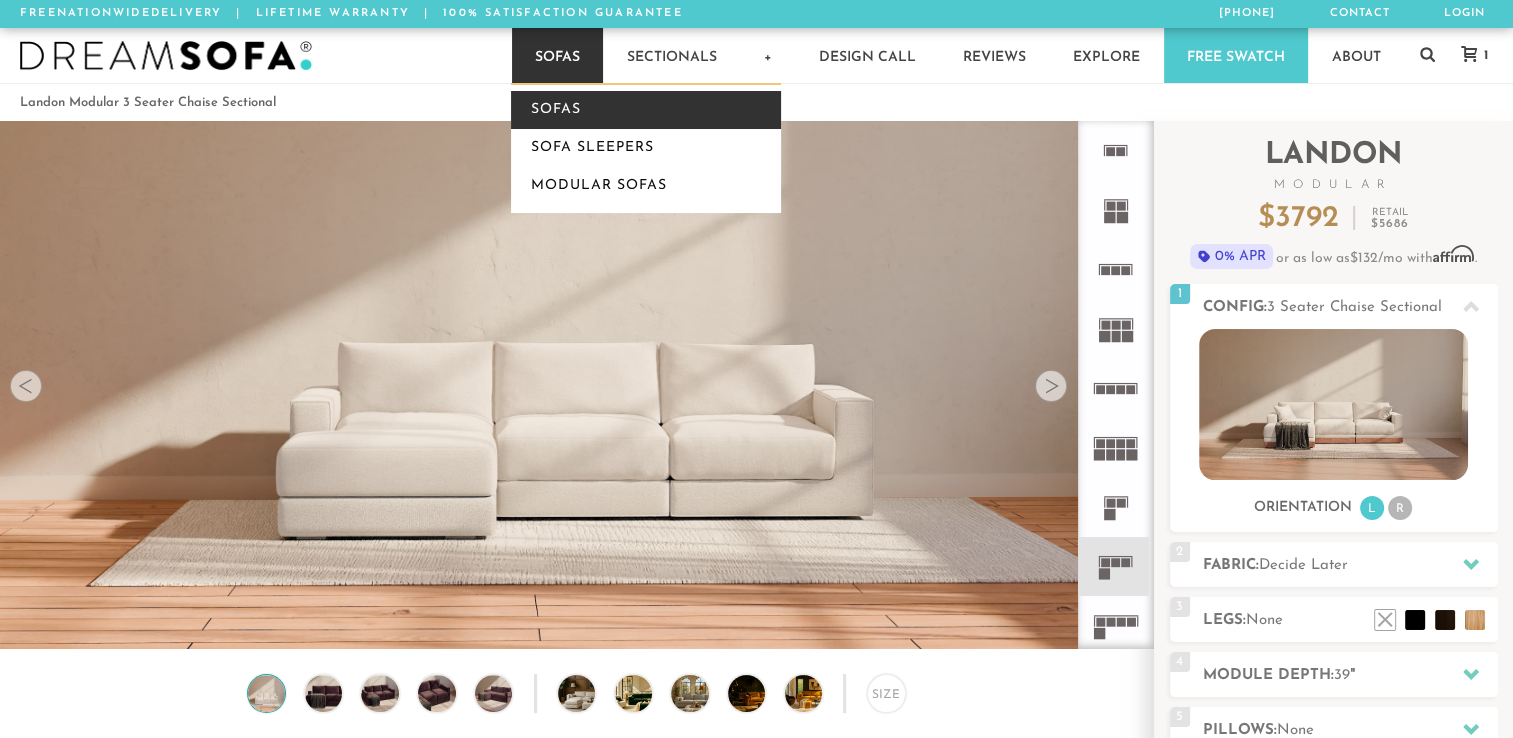 click on "Sofas" at bounding box center [646, 110] 